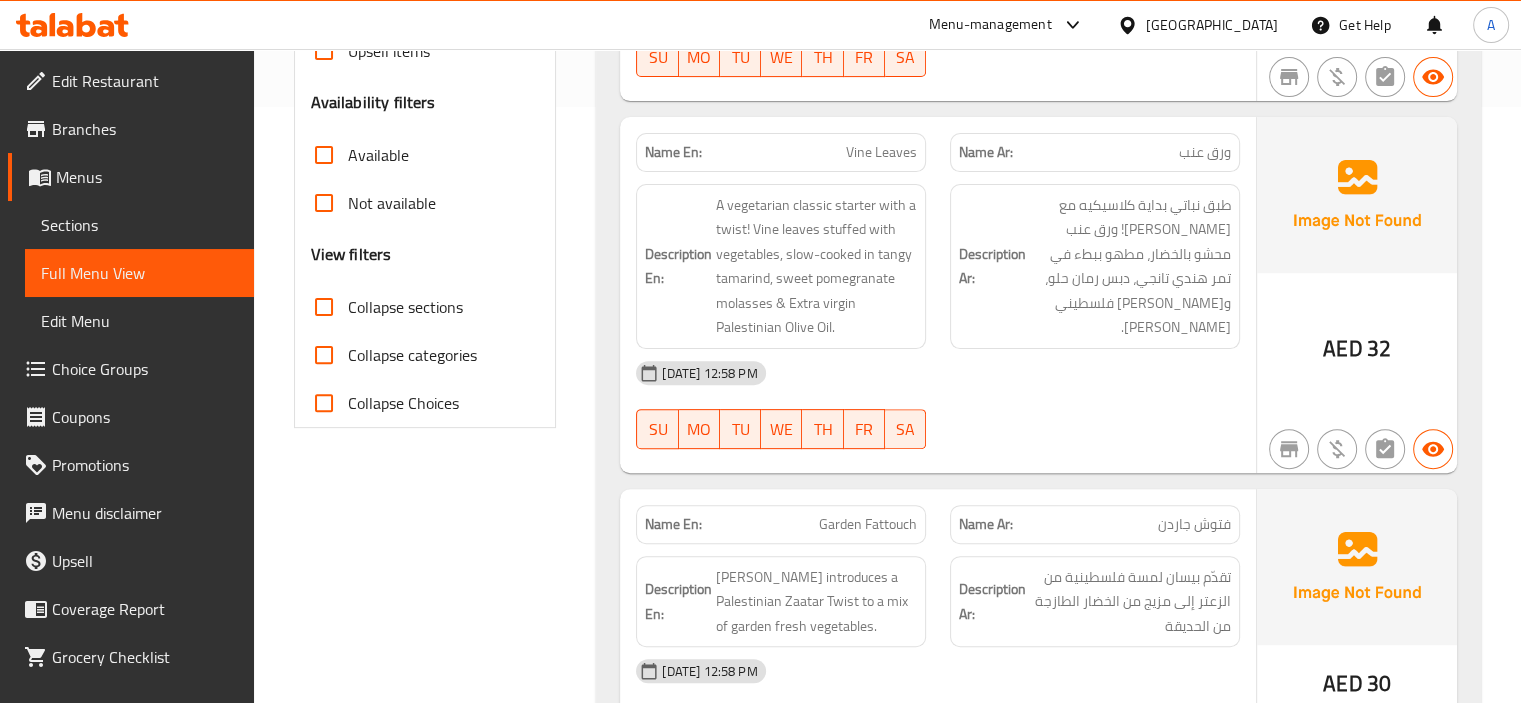 scroll, scrollTop: 600, scrollLeft: 0, axis: vertical 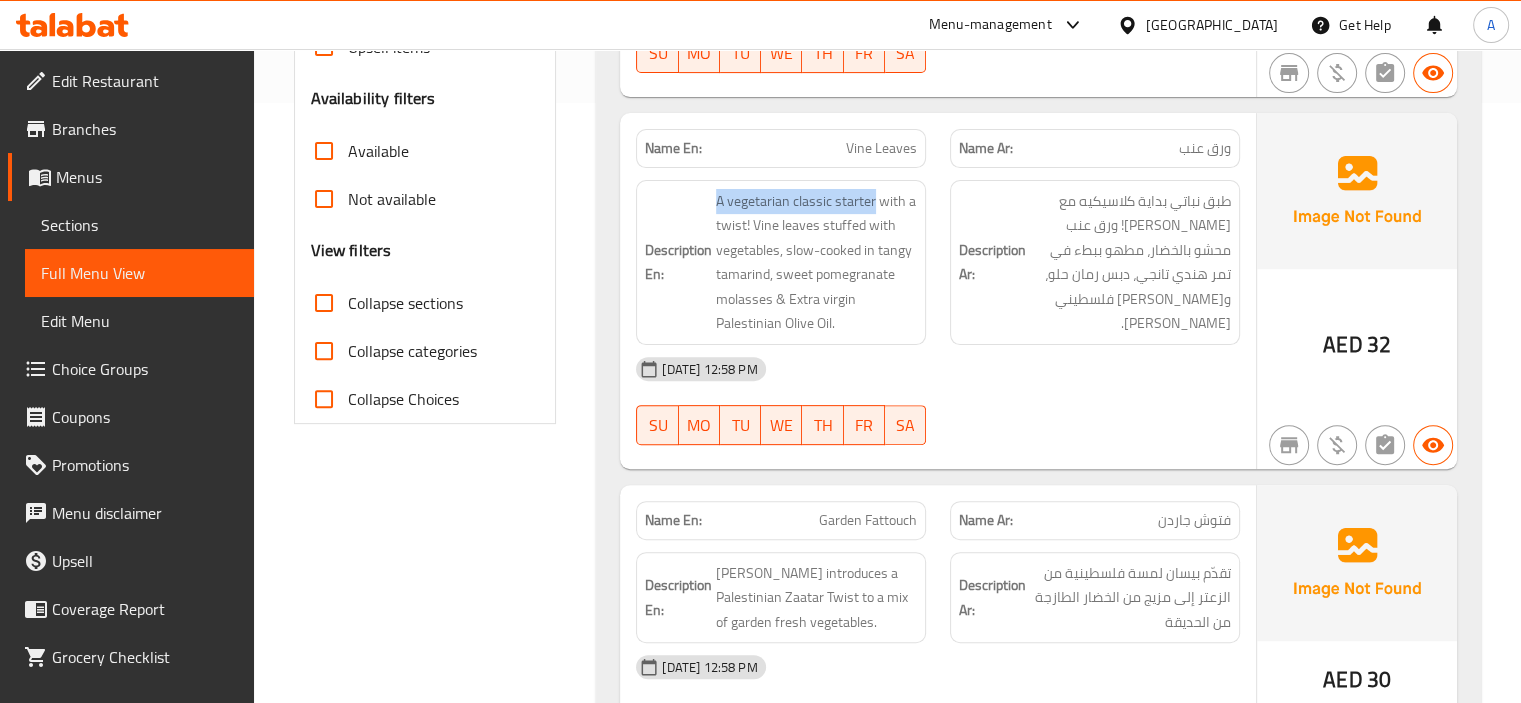 drag, startPoint x: 873, startPoint y: 197, endPoint x: 712, endPoint y: 191, distance: 161.11176 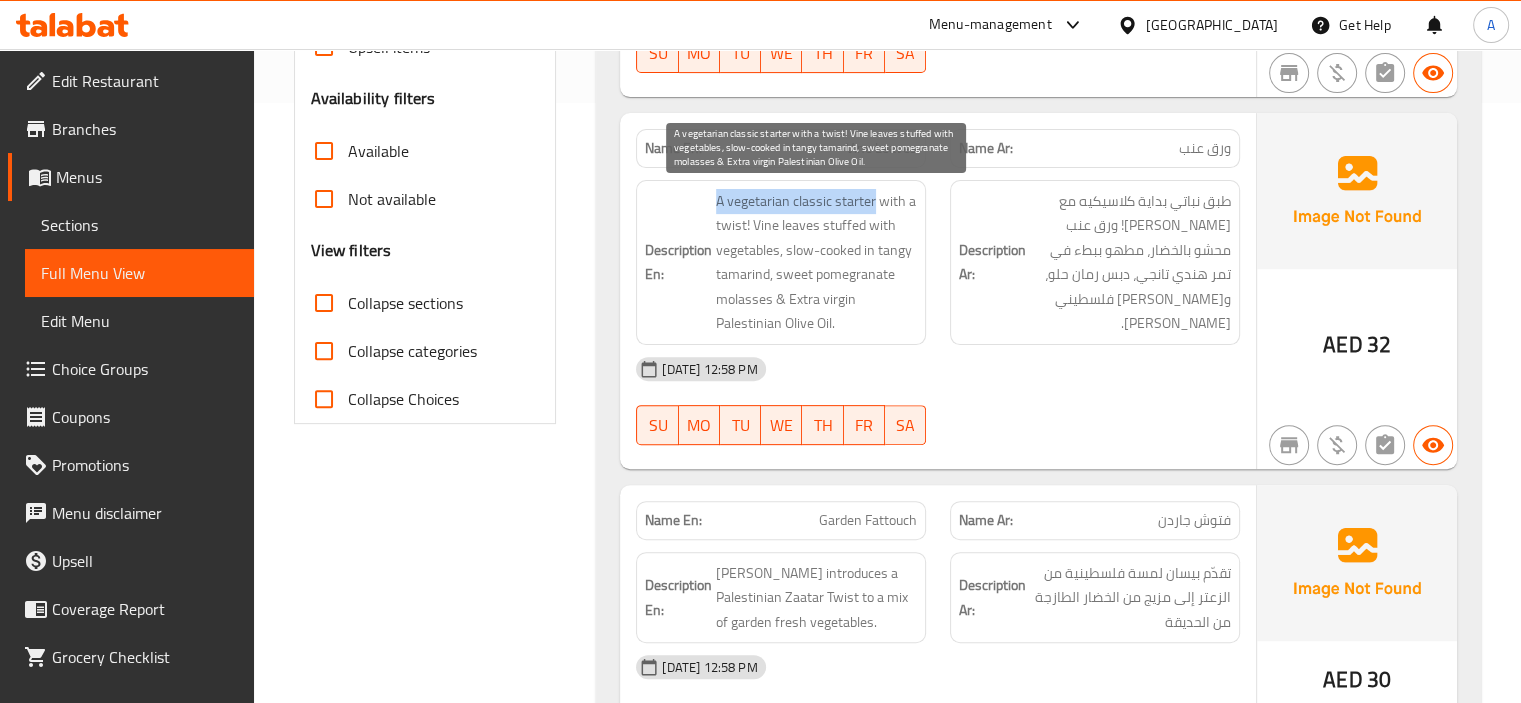 drag, startPoint x: 857, startPoint y: 246, endPoint x: 1082, endPoint y: 221, distance: 226.38463 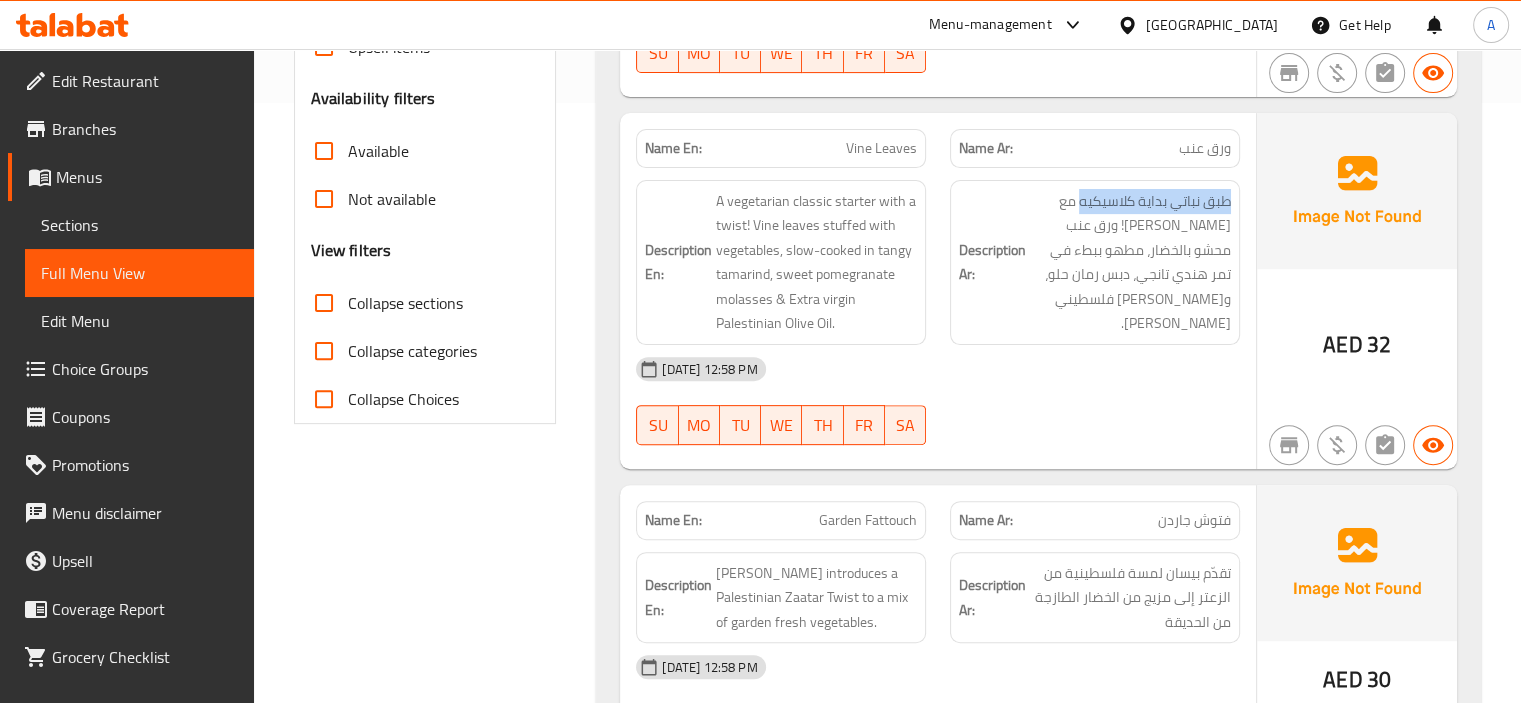 drag, startPoint x: 1080, startPoint y: 195, endPoint x: 1250, endPoint y: 189, distance: 170.10585 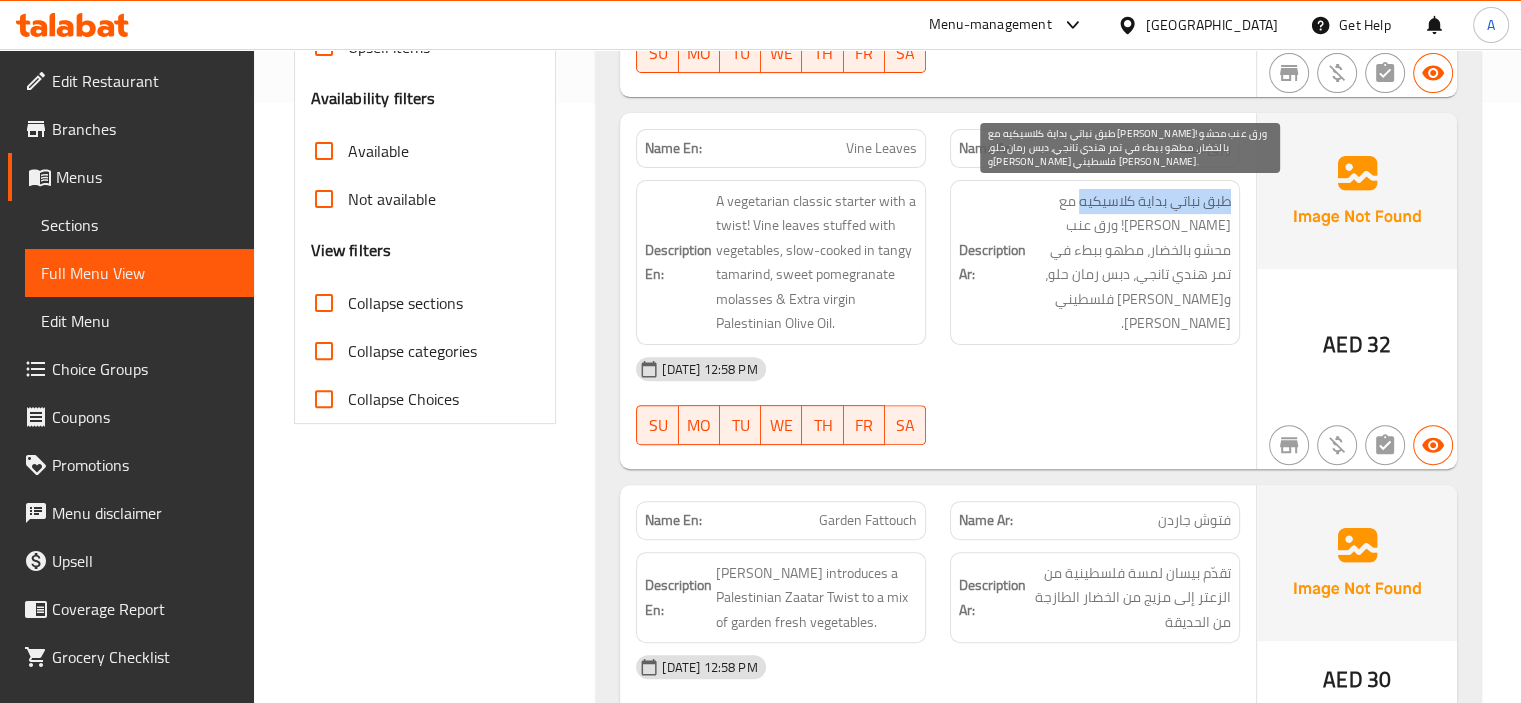 copy on "طبق نباتي بداية كلاسيكيه" 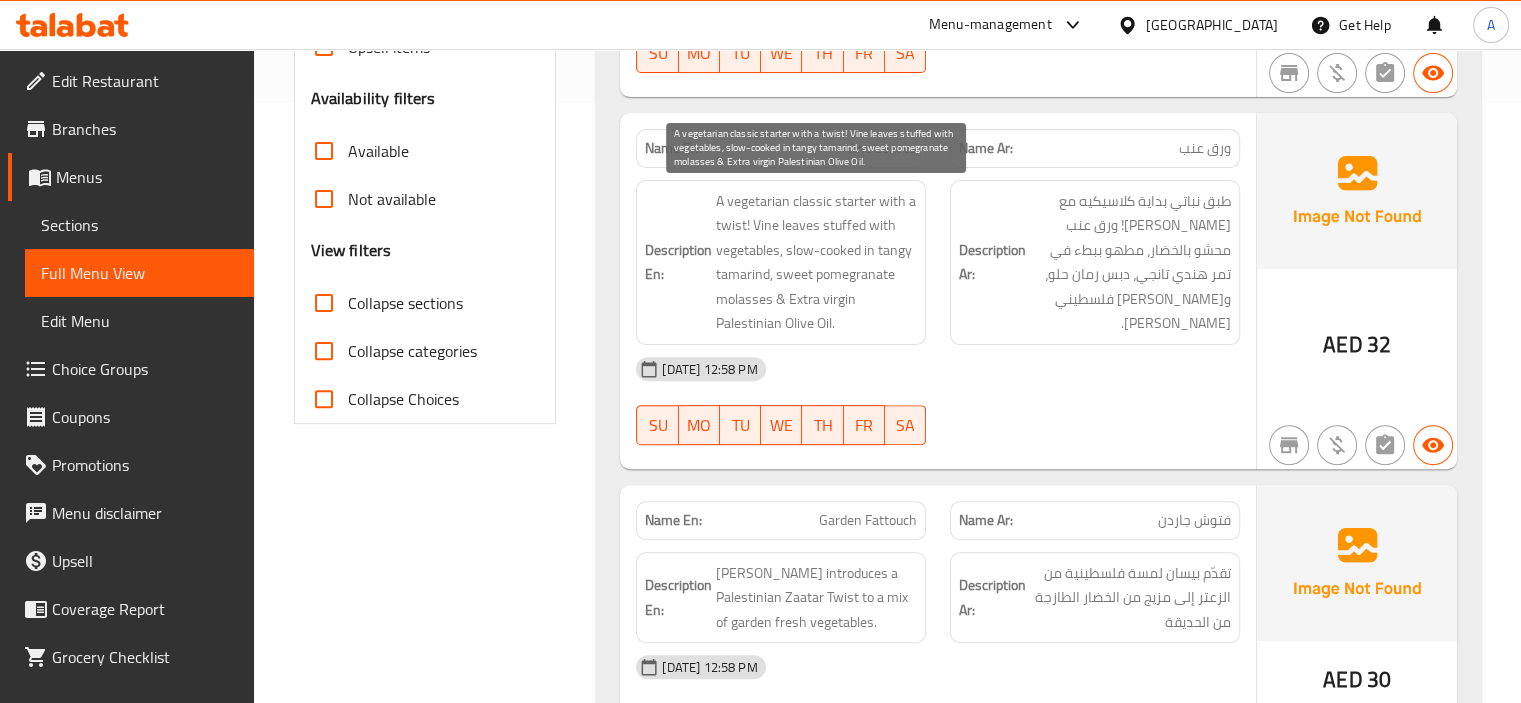 click on "A vegetarian classic starter with a twist! Vine leaves stuffed with vegetables, slow-cooked in tangy tamarind, sweet pomegranate molasses & Extra virgin Palestinian Olive Oil." at bounding box center (816, 262) 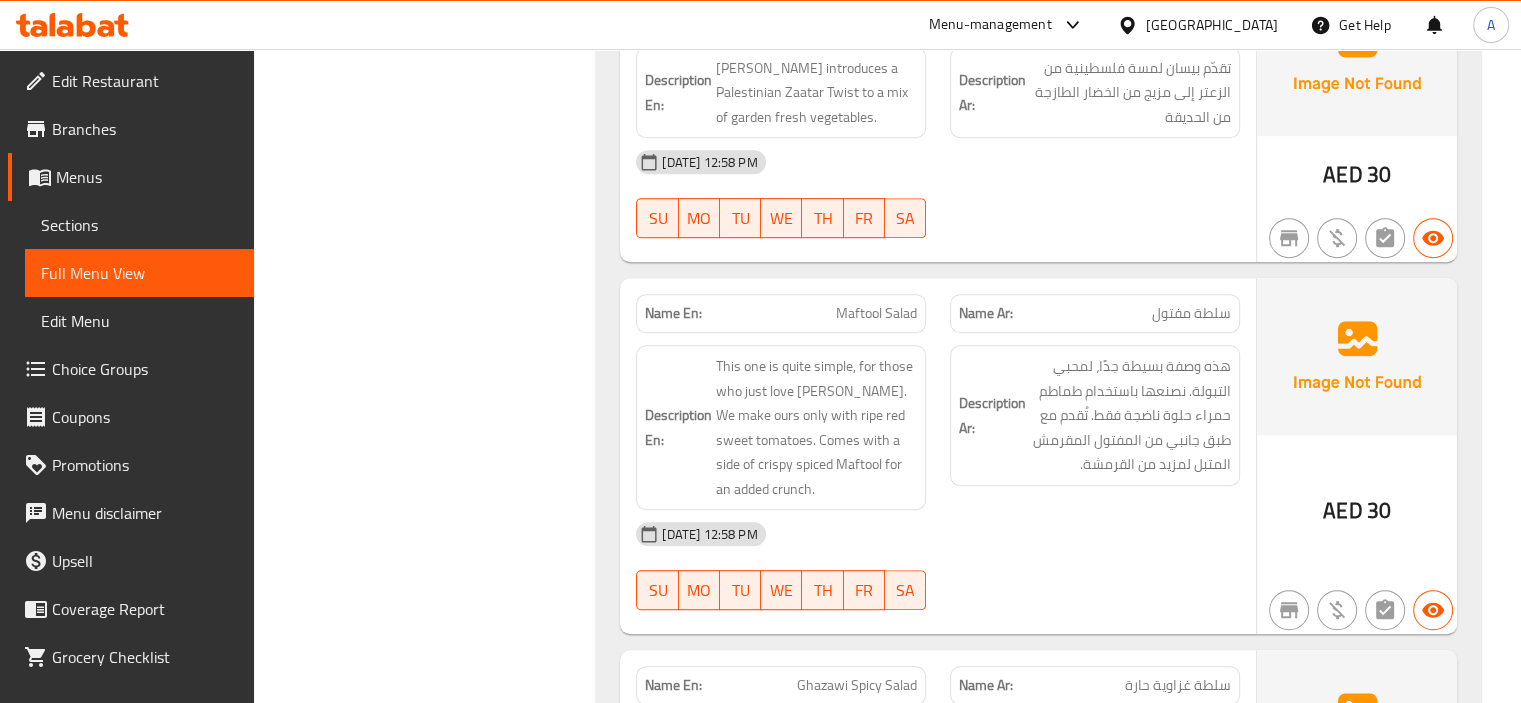 scroll, scrollTop: 1200, scrollLeft: 0, axis: vertical 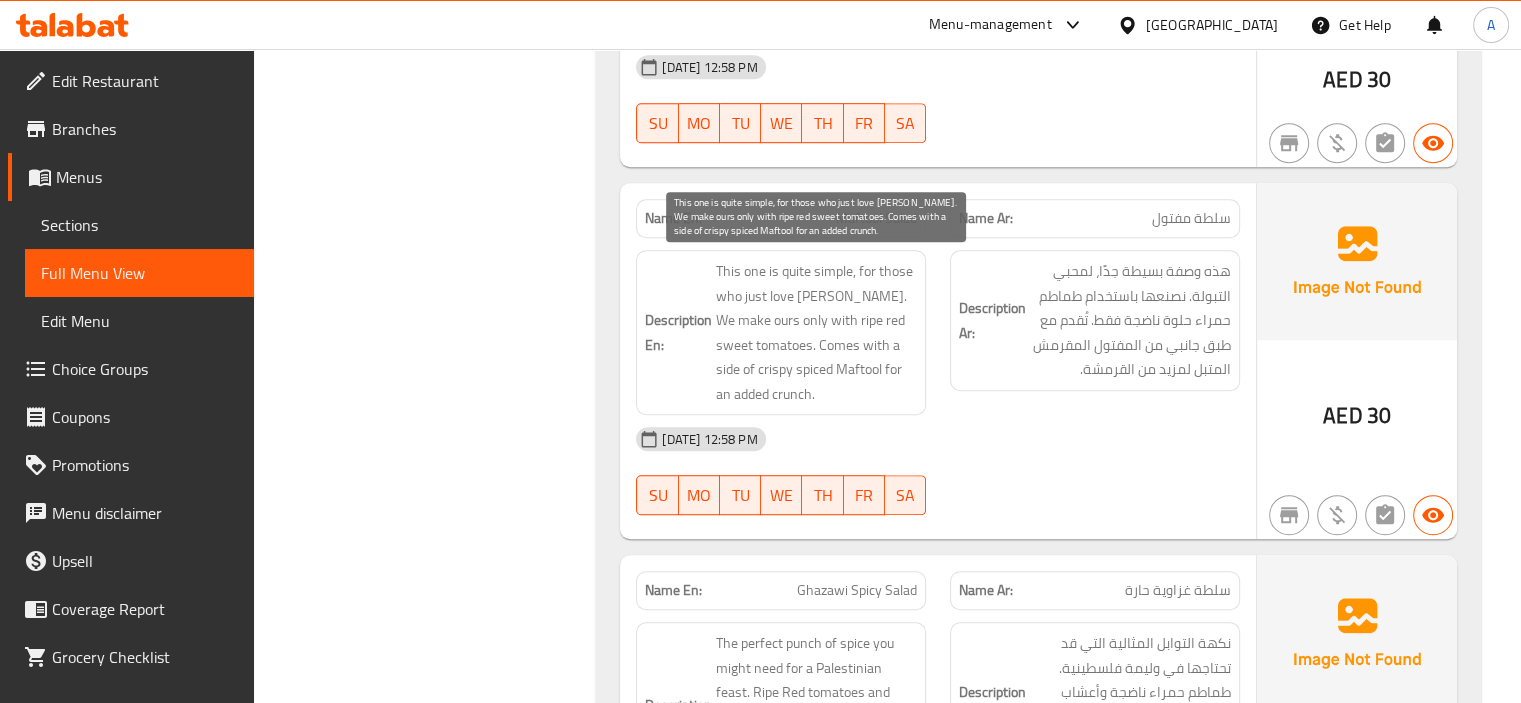 click on "This one is quite simple, for those who just love [PERSON_NAME]. We make ours only with ripe red sweet tomatoes. Comes with a side of crispy spiced Maftool for an added crunch." at bounding box center [816, 332] 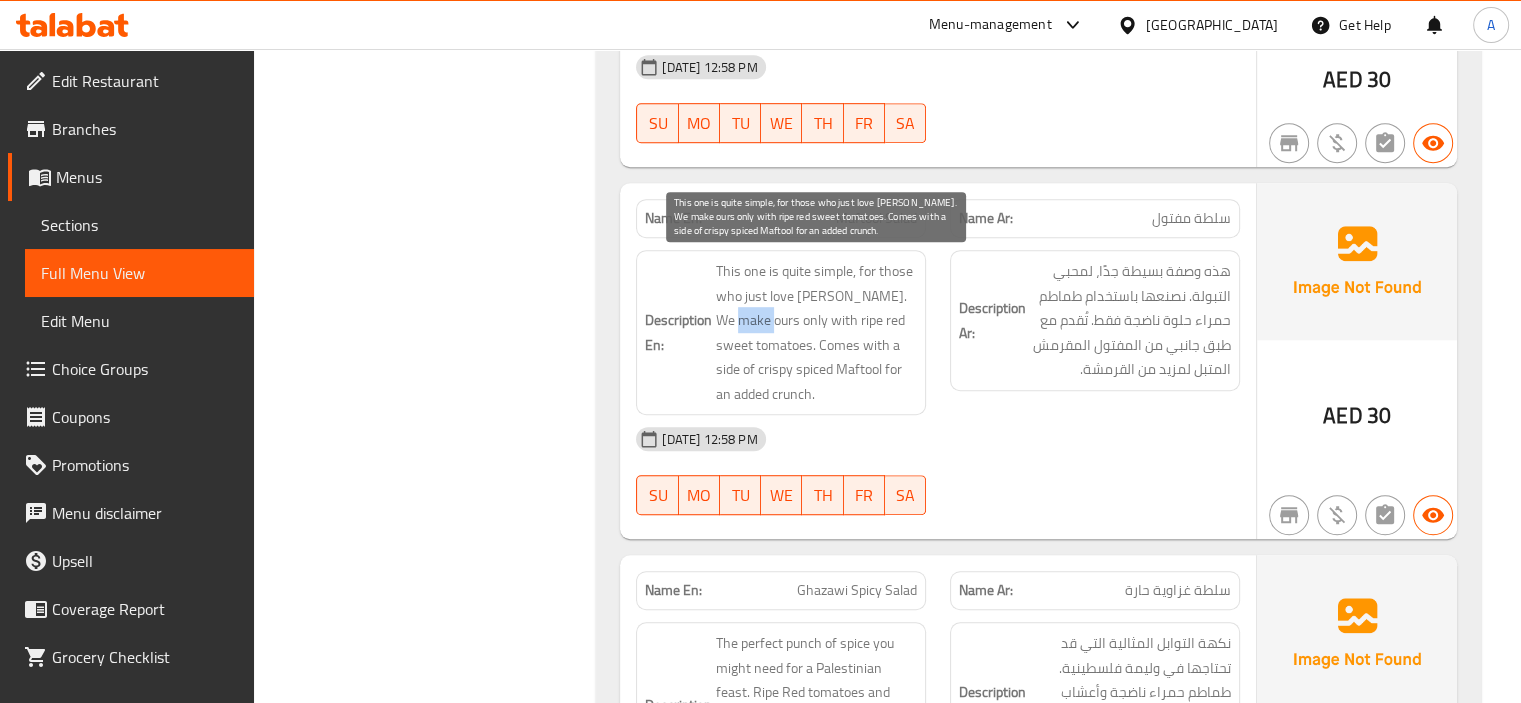 click on "This one is quite simple, for those who just love [PERSON_NAME]. We make ours only with ripe red sweet tomatoes. Comes with a side of crispy spiced Maftool for an added crunch." at bounding box center (816, 332) 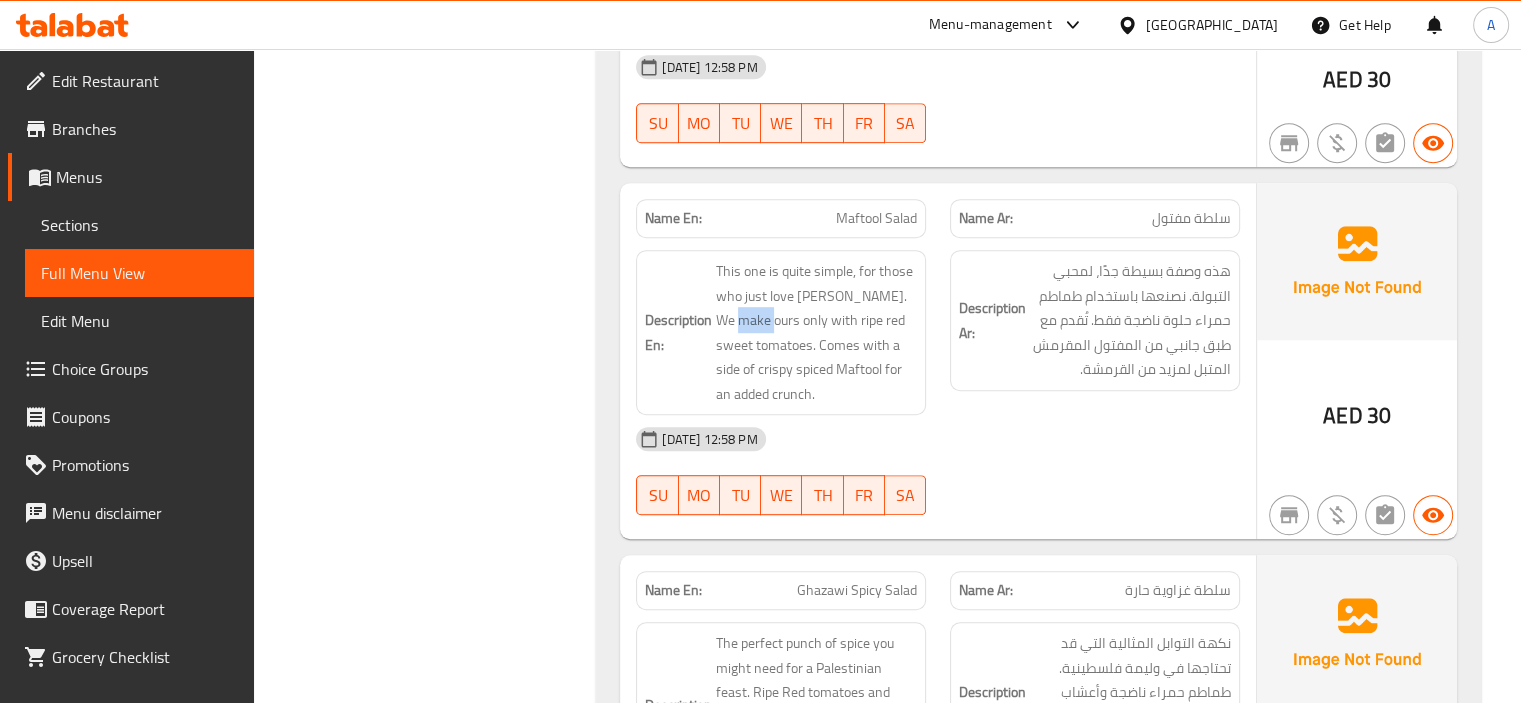 copy on "ours" 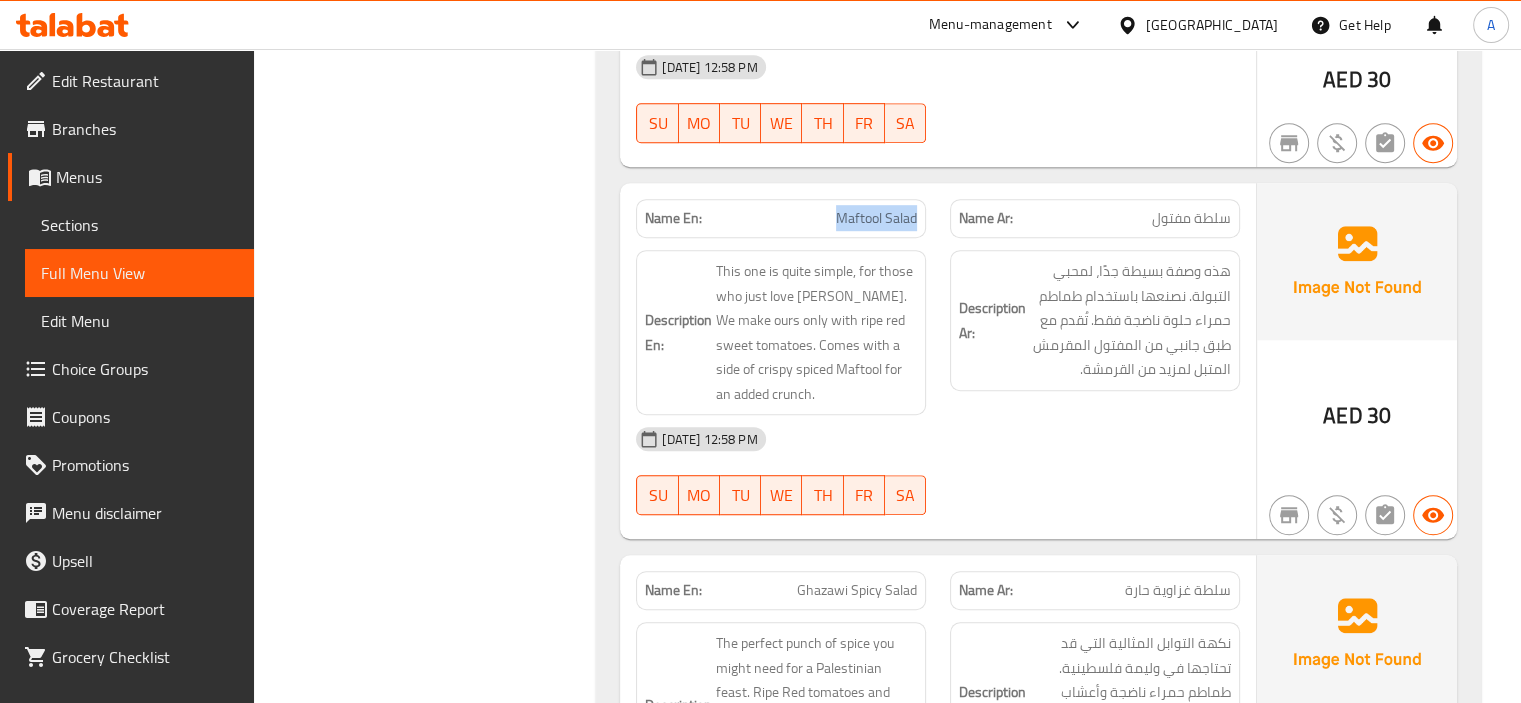 drag, startPoint x: 810, startPoint y: 206, endPoint x: 936, endPoint y: 225, distance: 127.424484 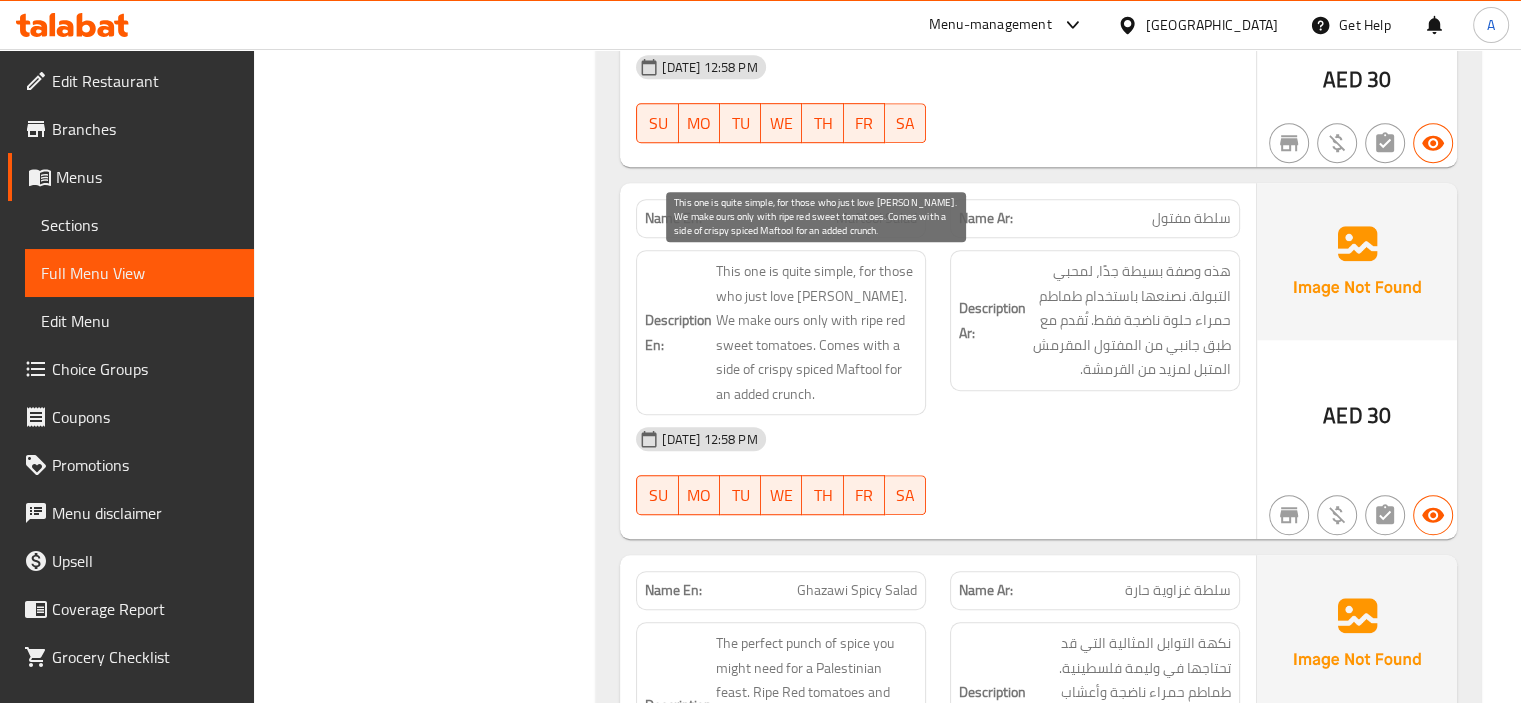 click on "This one is quite simple, for those who just love [PERSON_NAME]. We make ours only with ripe red sweet tomatoes. Comes with a side of crispy spiced Maftool for an added crunch." at bounding box center [816, 332] 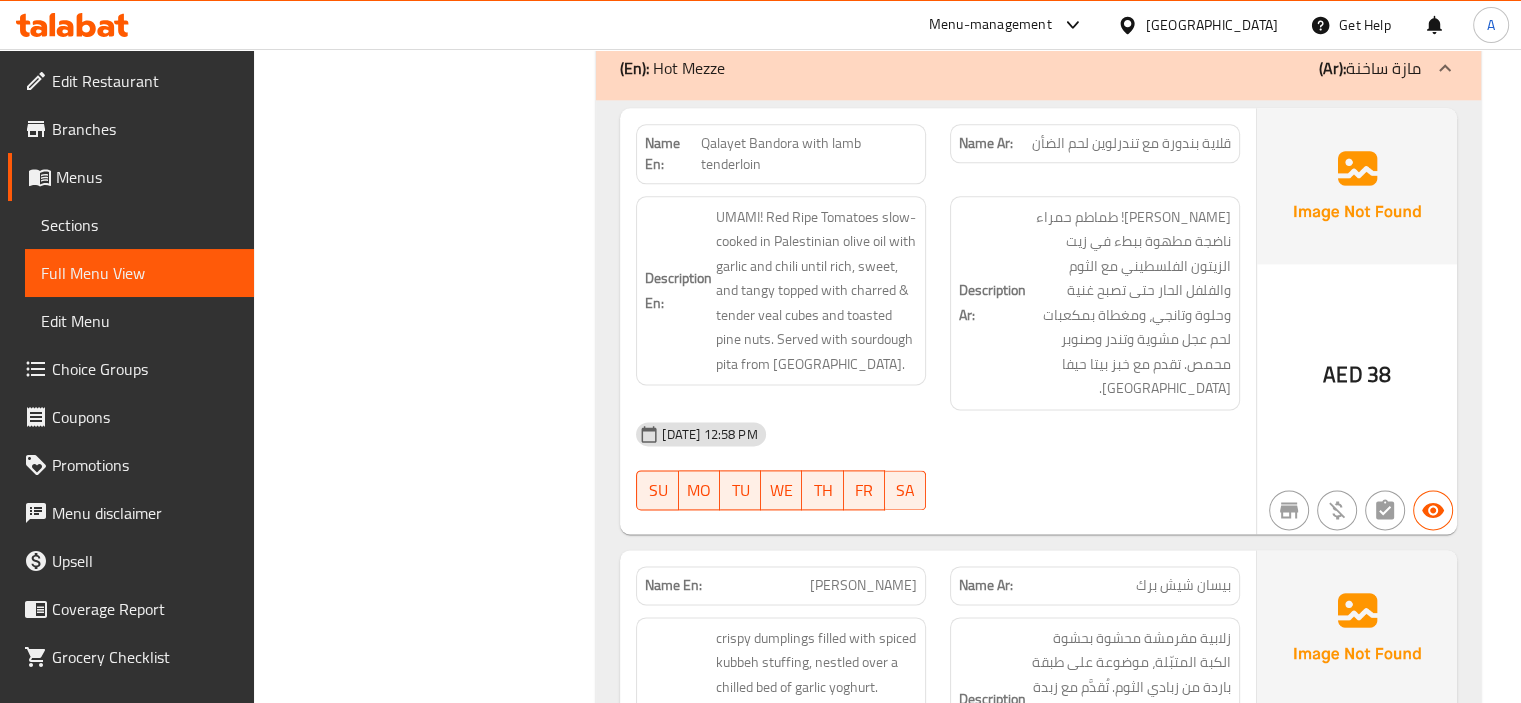 scroll, scrollTop: 2600, scrollLeft: 0, axis: vertical 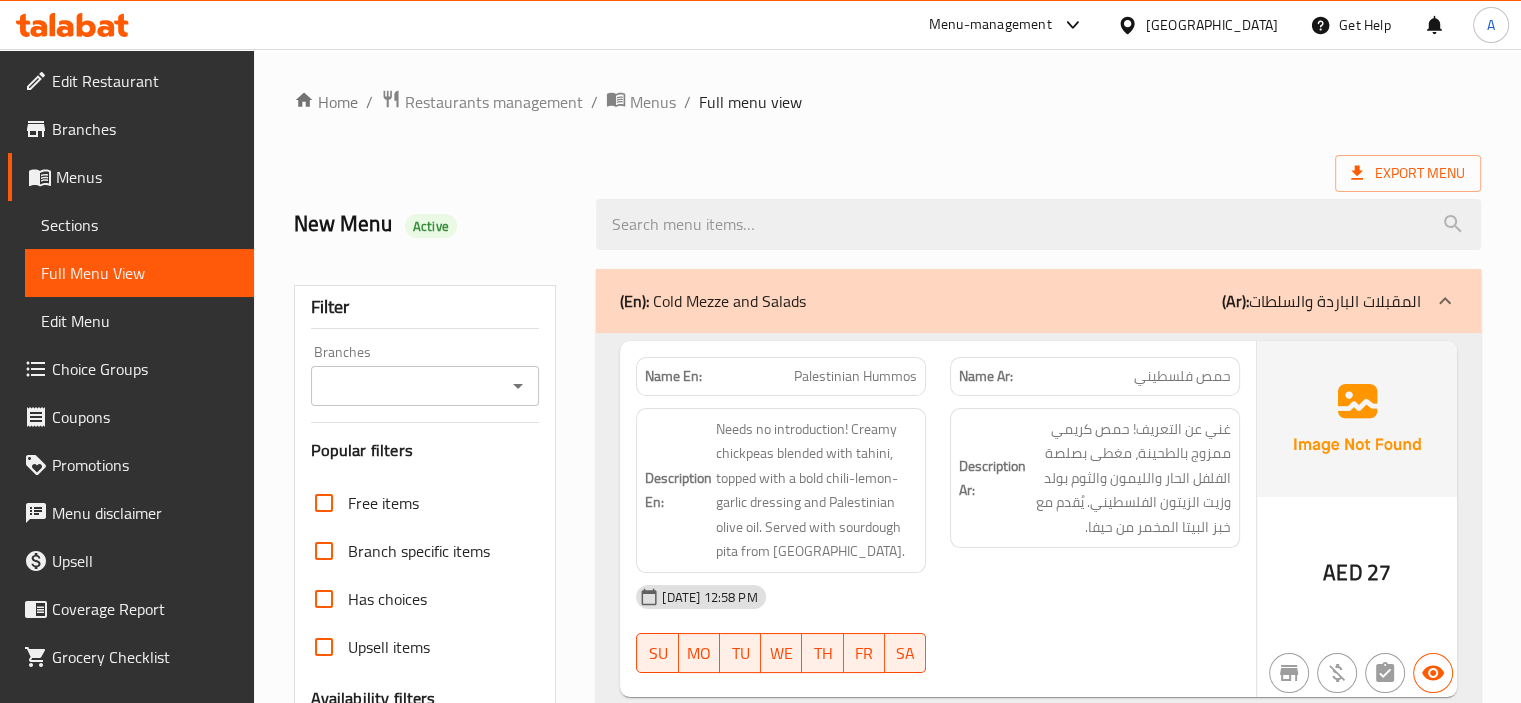 click on "Sections" at bounding box center (139, 225) 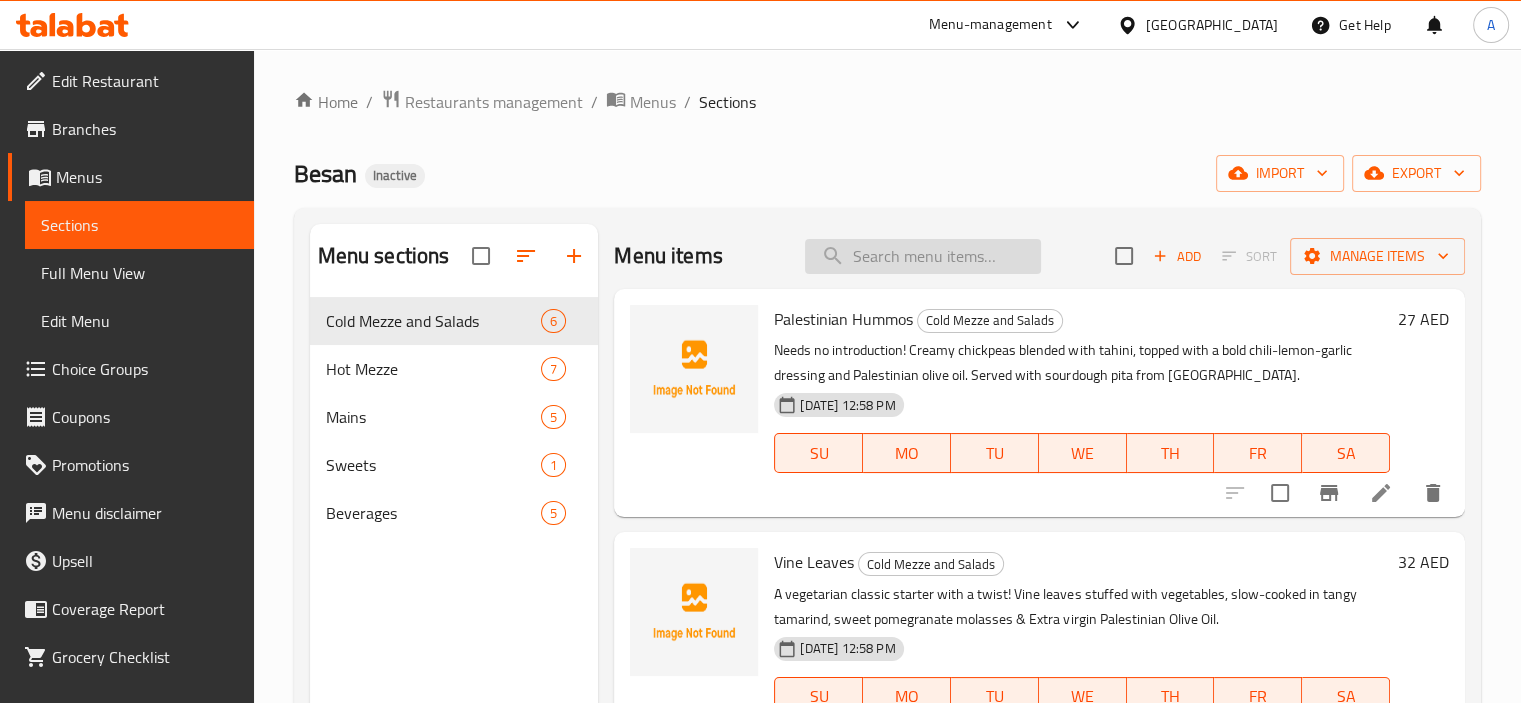click at bounding box center (923, 256) 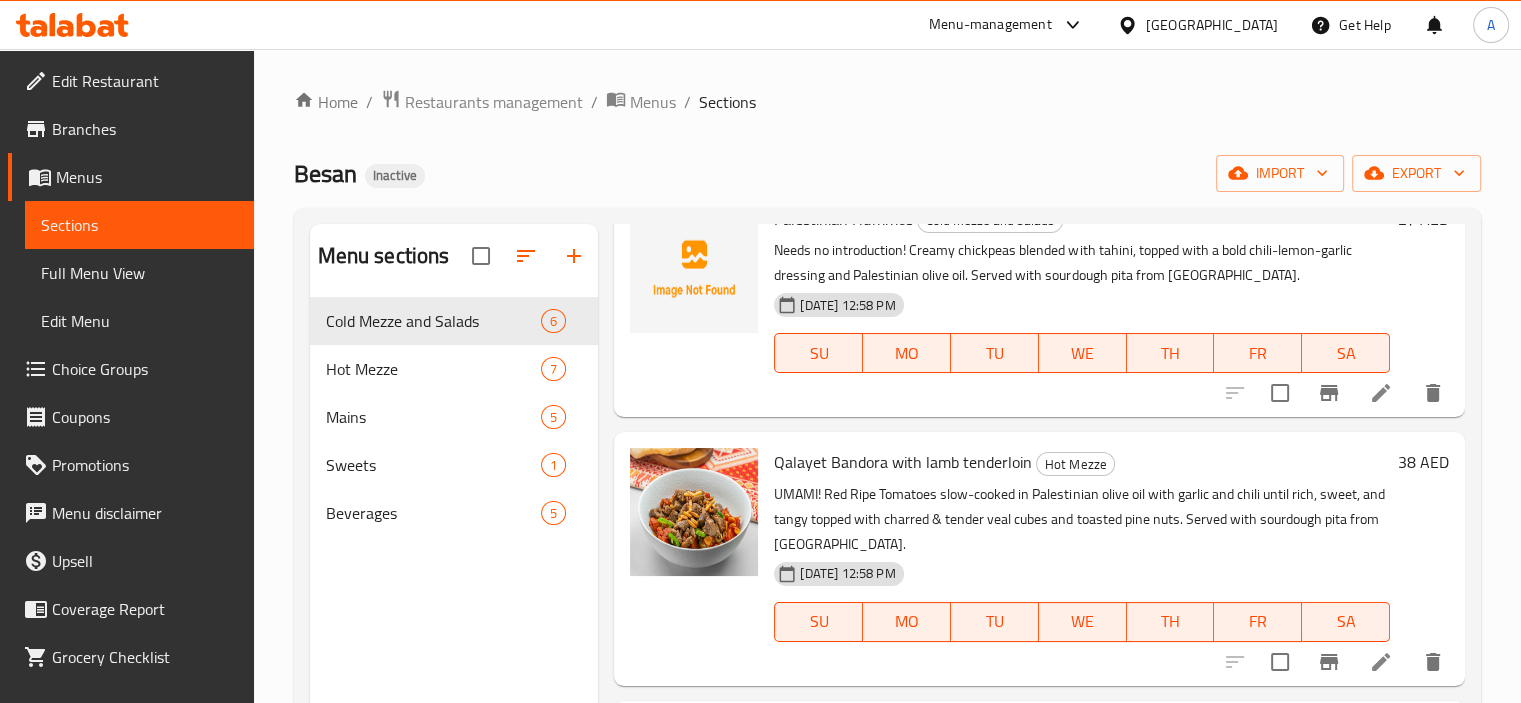 scroll, scrollTop: 102, scrollLeft: 0, axis: vertical 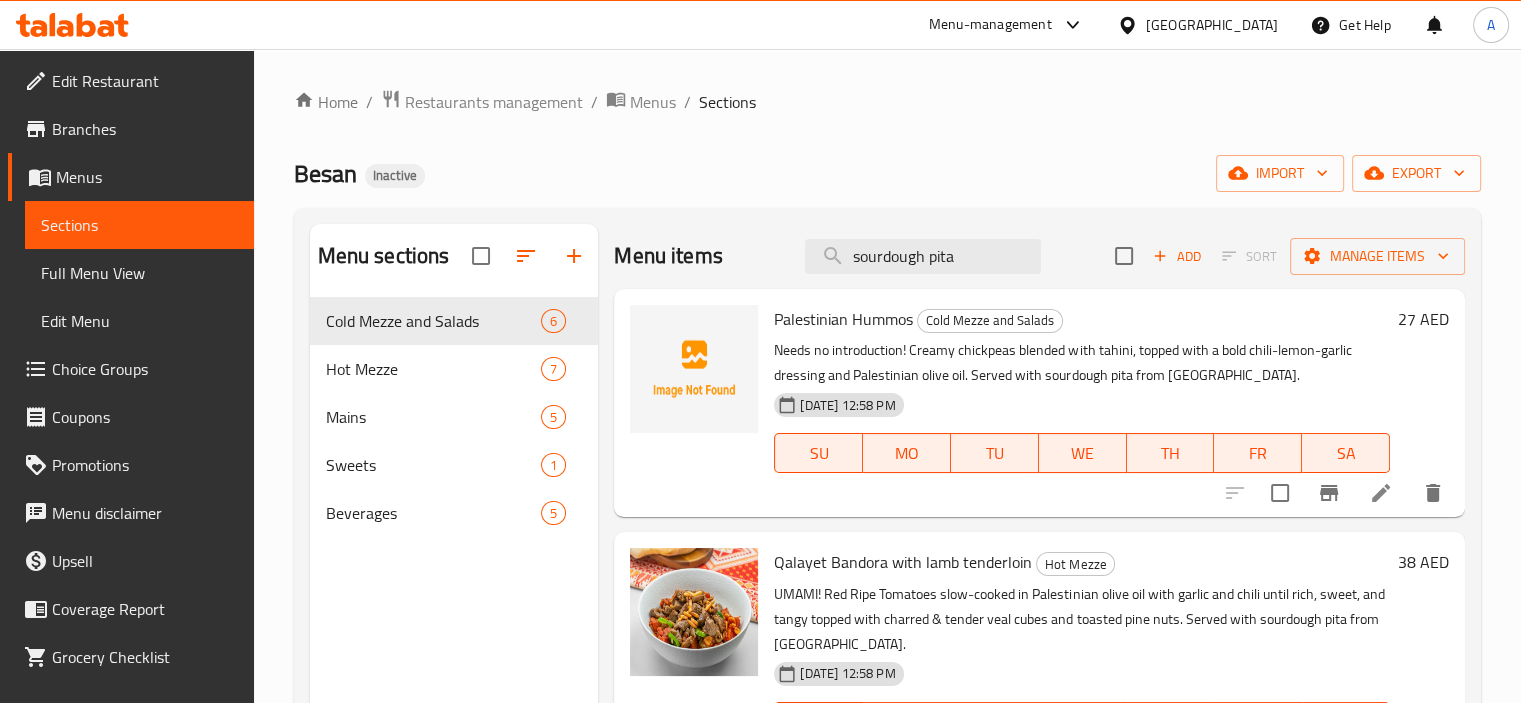 type on "sourdough pita" 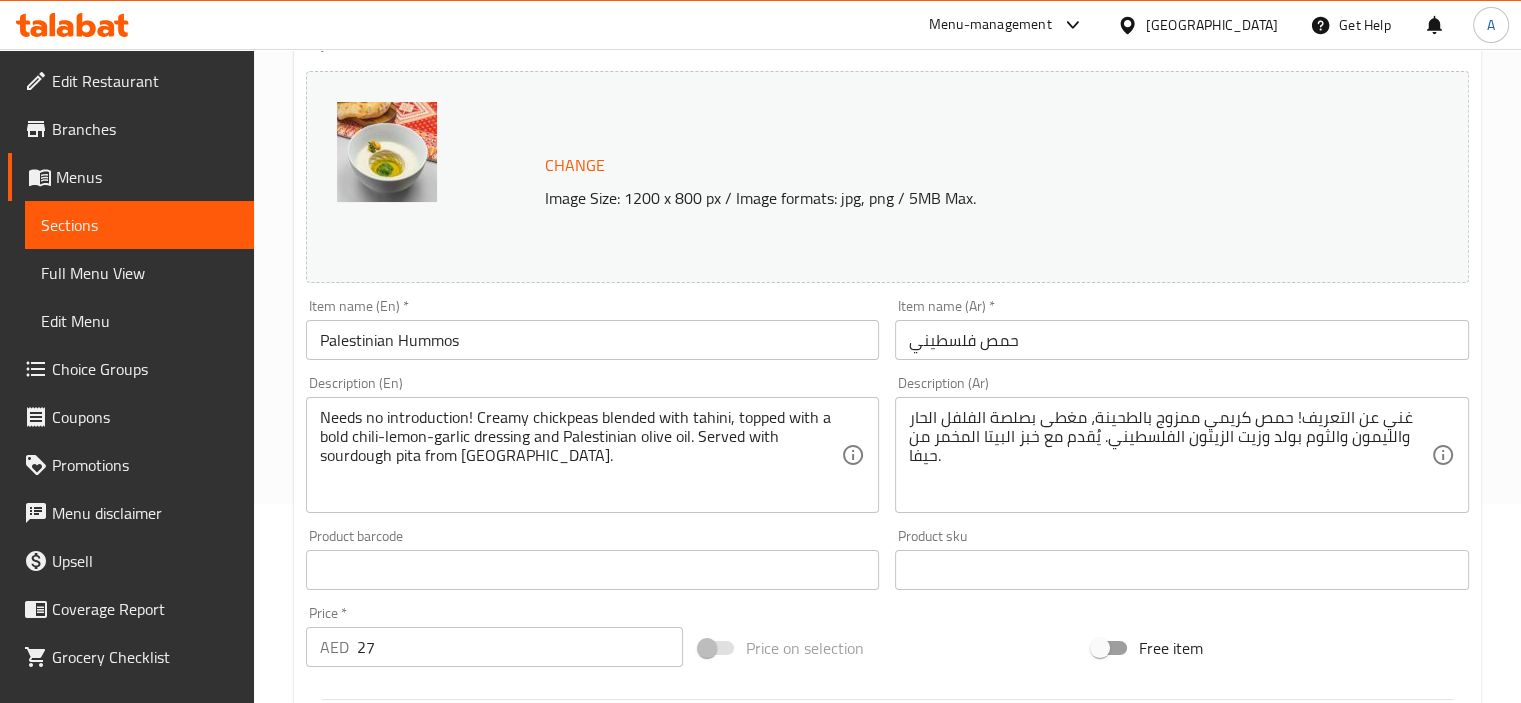 scroll, scrollTop: 200, scrollLeft: 0, axis: vertical 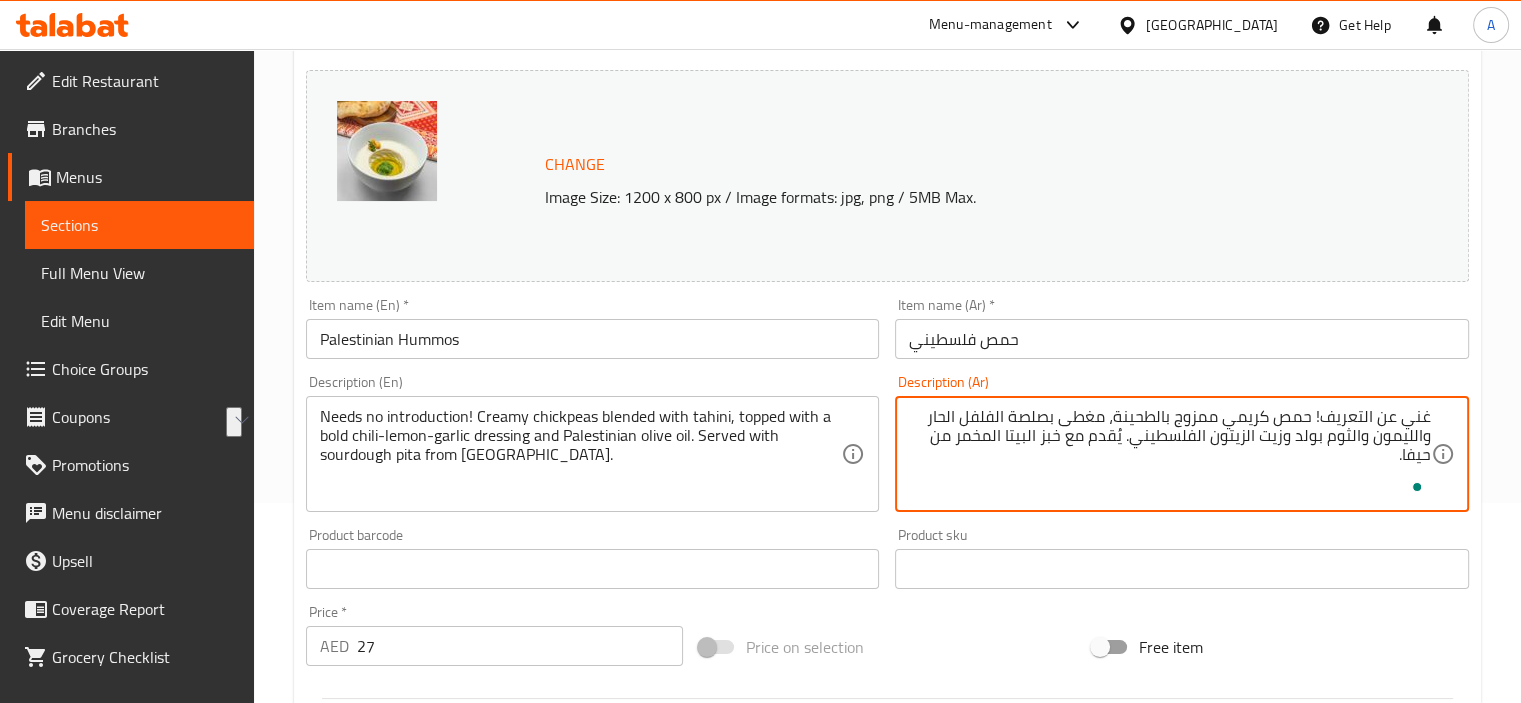 drag, startPoint x: 1065, startPoint y: 434, endPoint x: 960, endPoint y: 431, distance: 105.04285 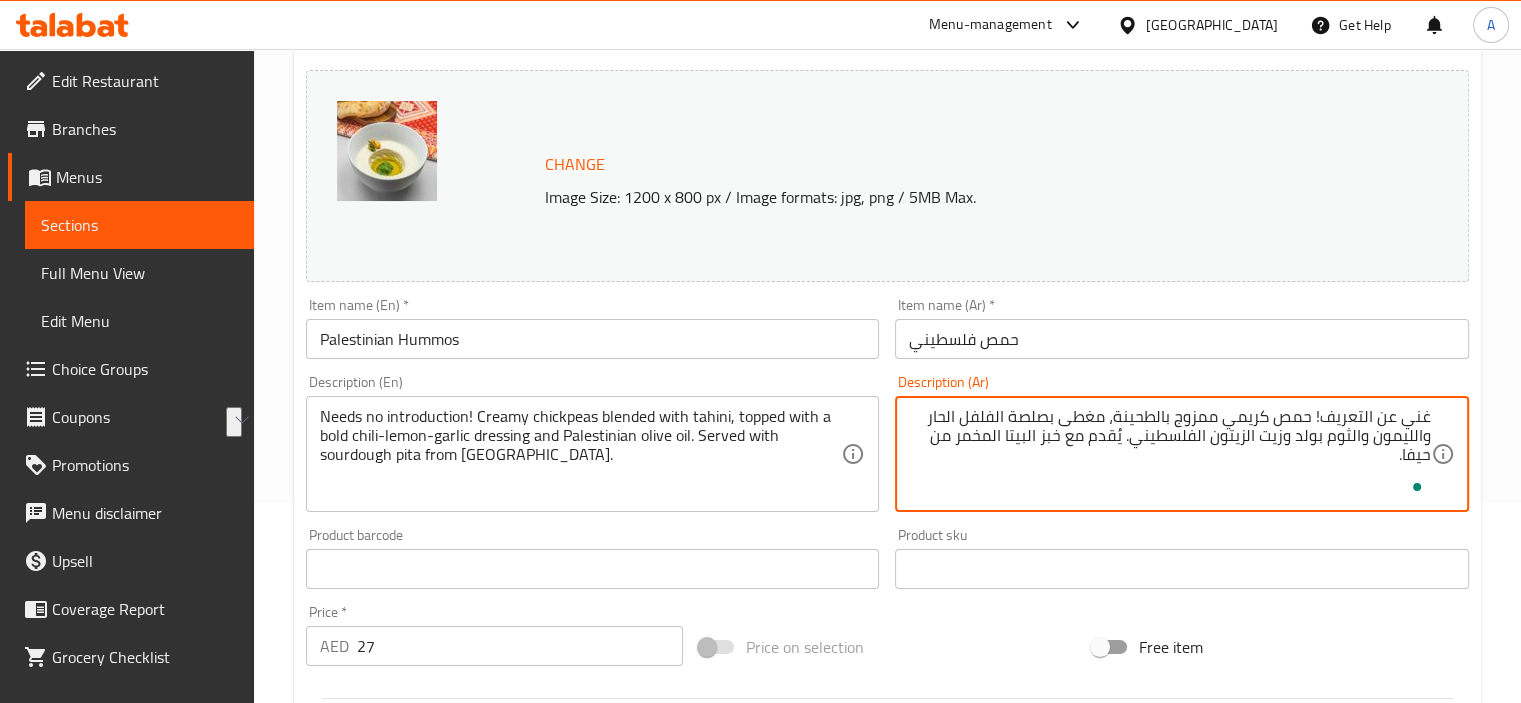 click on "غني عن التعريف! حمص كريمي ممزوج بالطحينة، مغطى بصلصة الفلفل الحار والليمون والثوم بولد وزيت الزيتون الفلسطيني. يُقدم مع خبز البيتا المخمر من حيفا." at bounding box center (1170, 454) 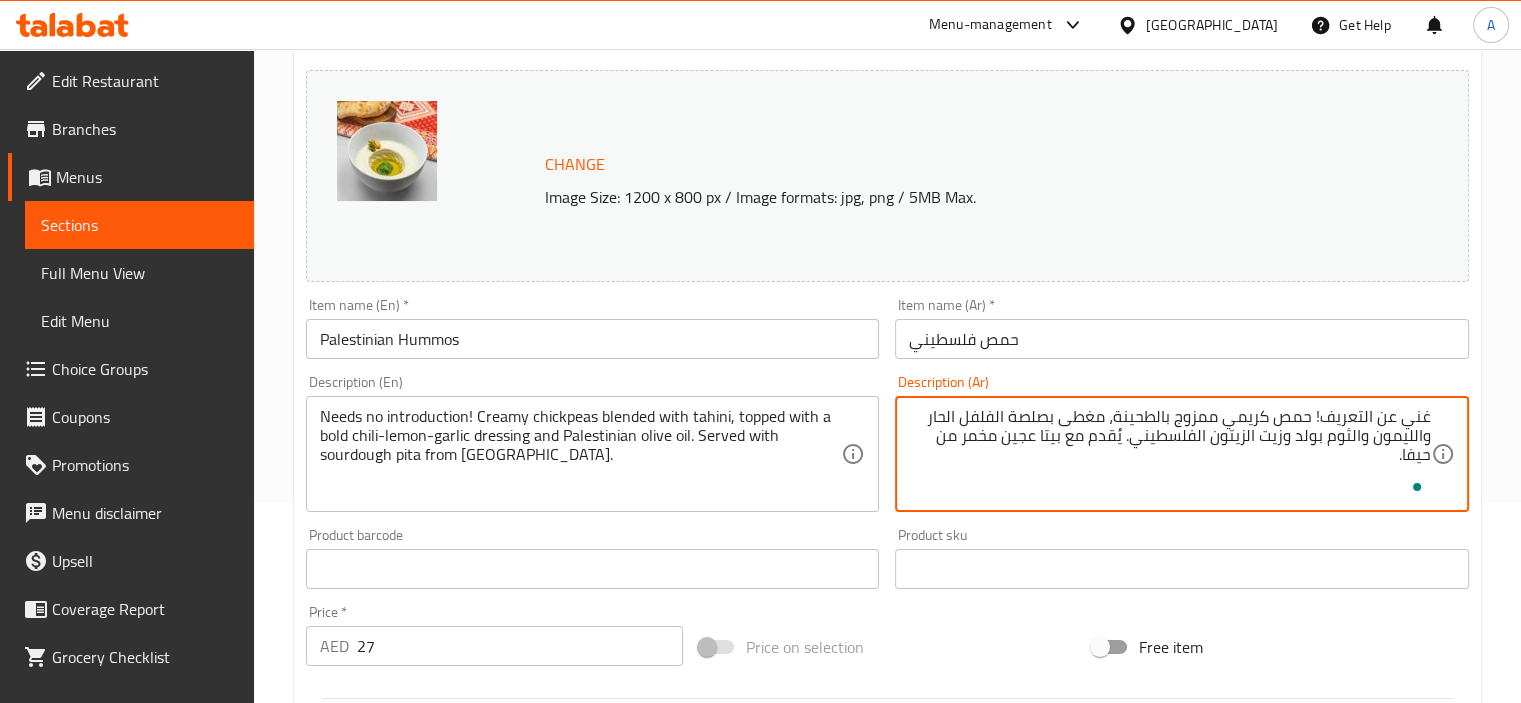 type on "غني عن التعريف! حمص كريمي ممزوج بالطحينة، مغطى بصلصة الفلفل الحار والليمون والثوم بولد وزيت الزيتون الفلسطيني. يُقدم مع بيتا عجين مخمر من حيفا." 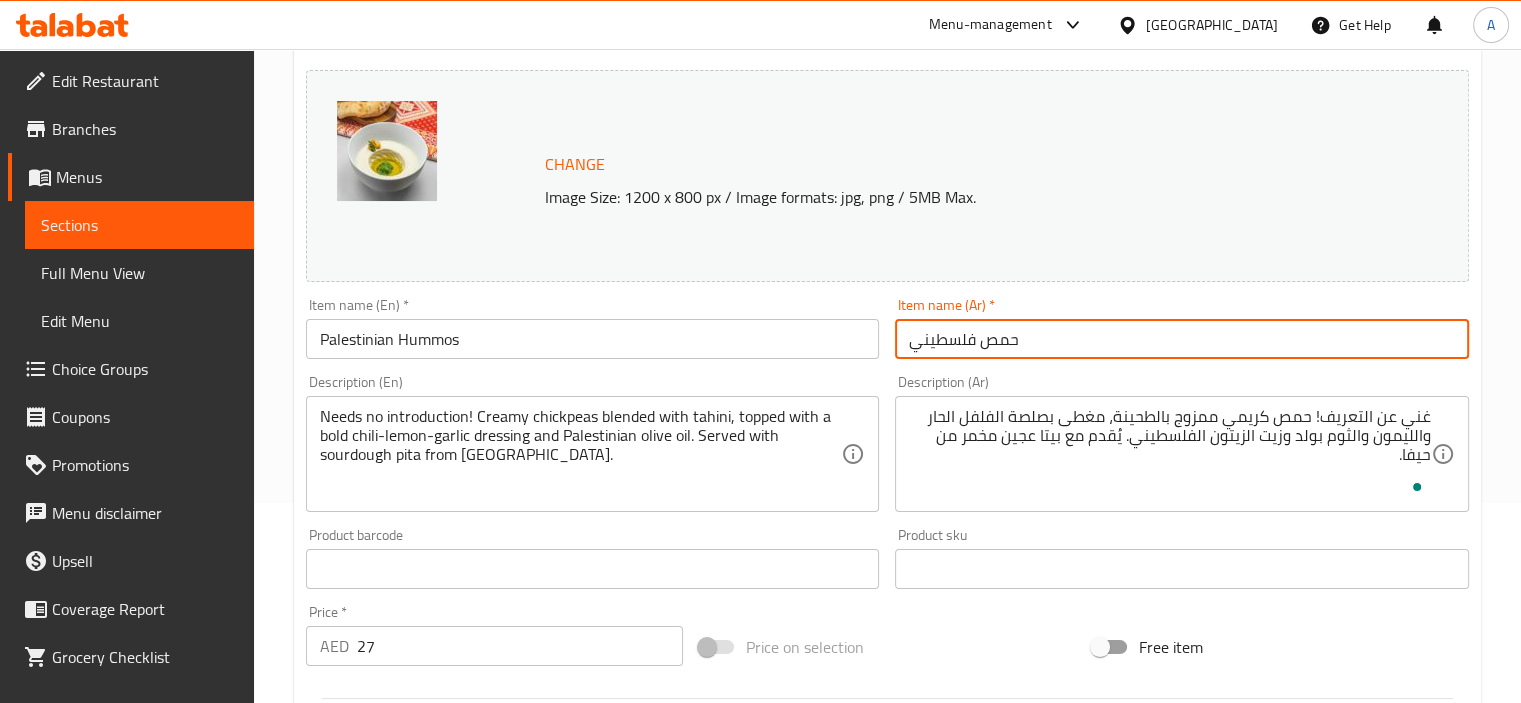 click on "Update" at bounding box center [445, 1155] 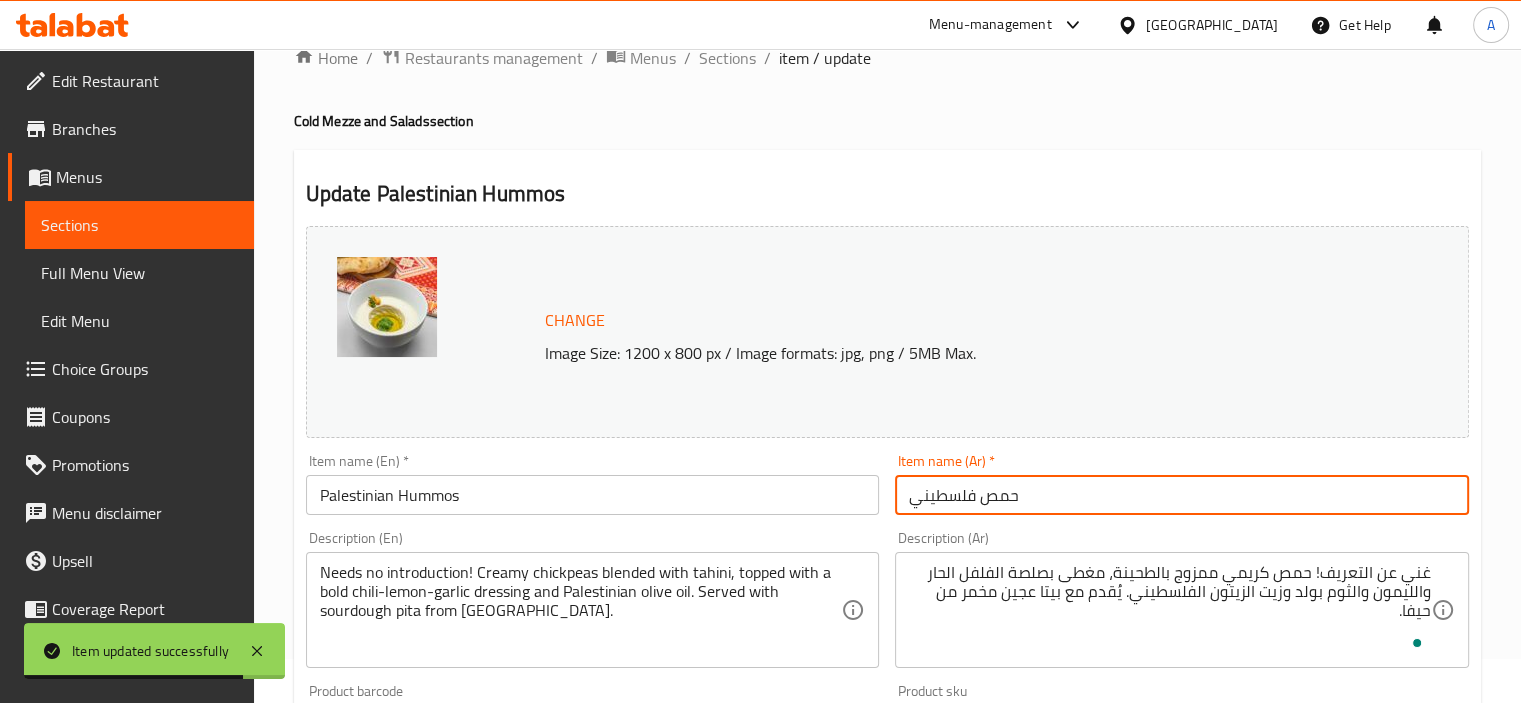 scroll, scrollTop: 0, scrollLeft: 0, axis: both 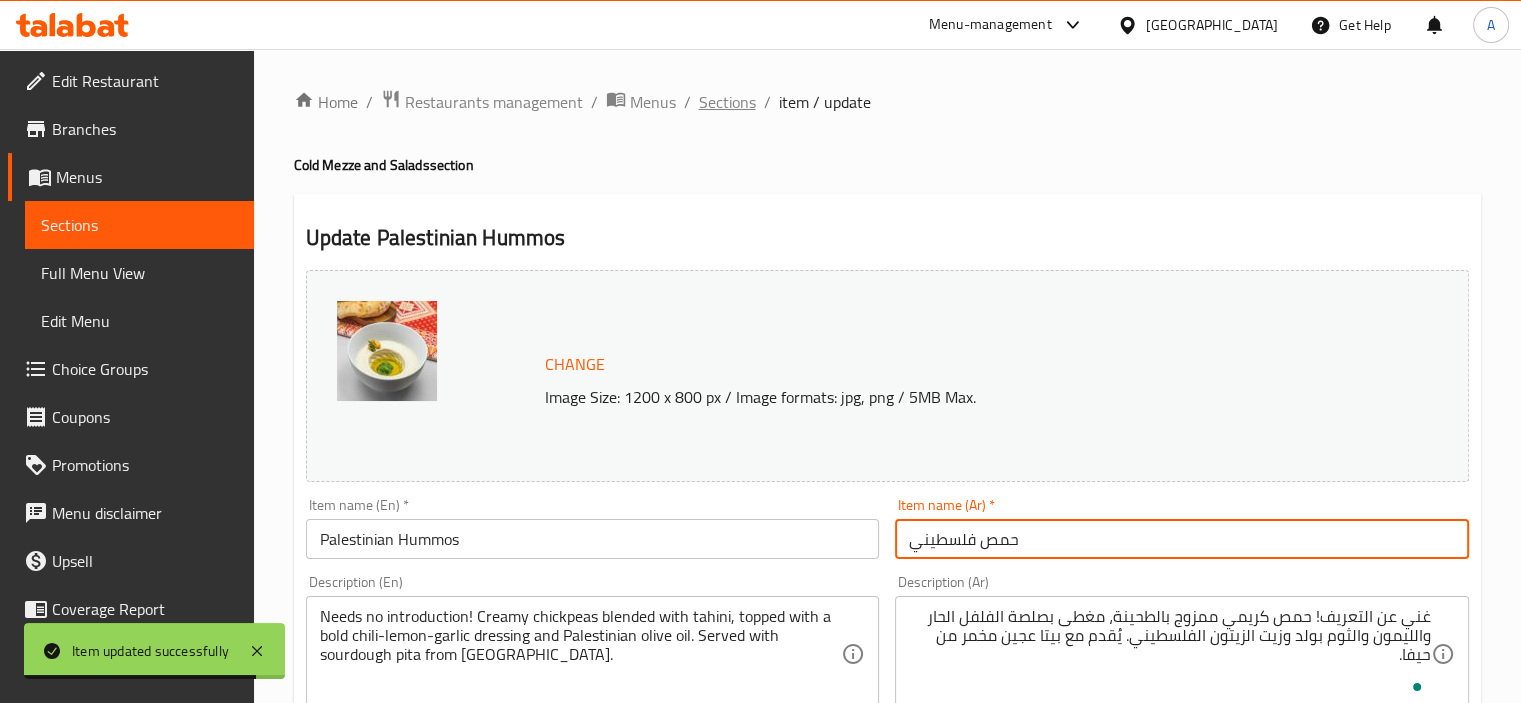 click on "Sections" at bounding box center [727, 102] 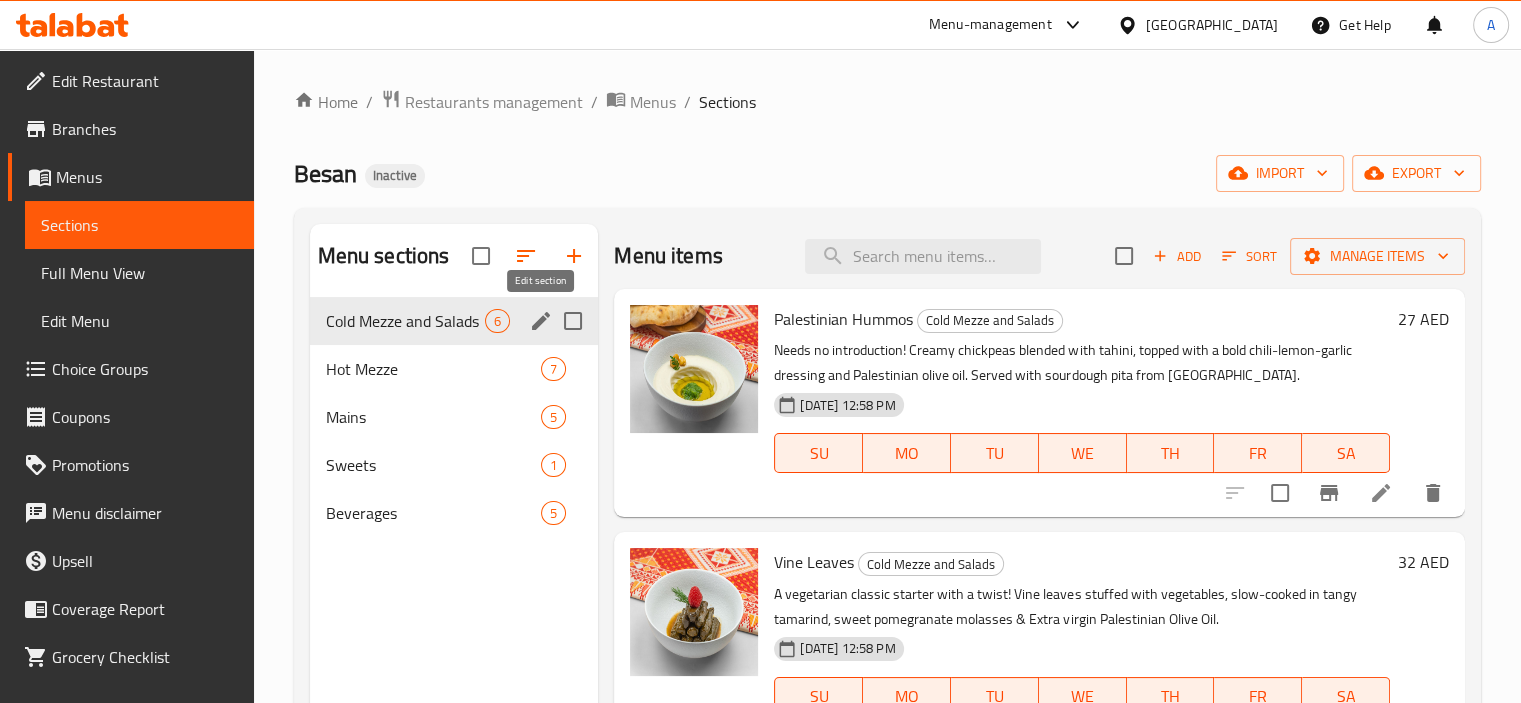 click 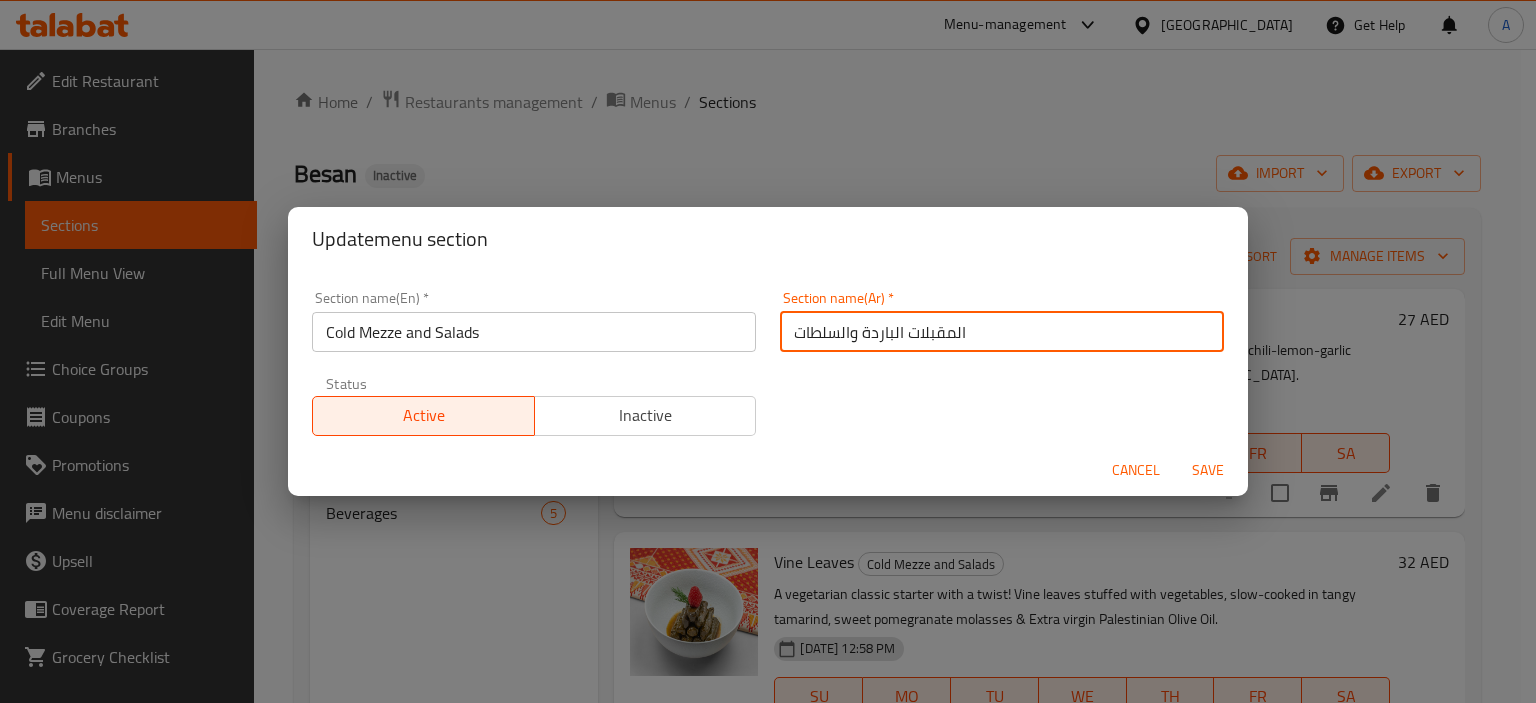 drag, startPoint x: 855, startPoint y: 327, endPoint x: 952, endPoint y: 326, distance: 97.00516 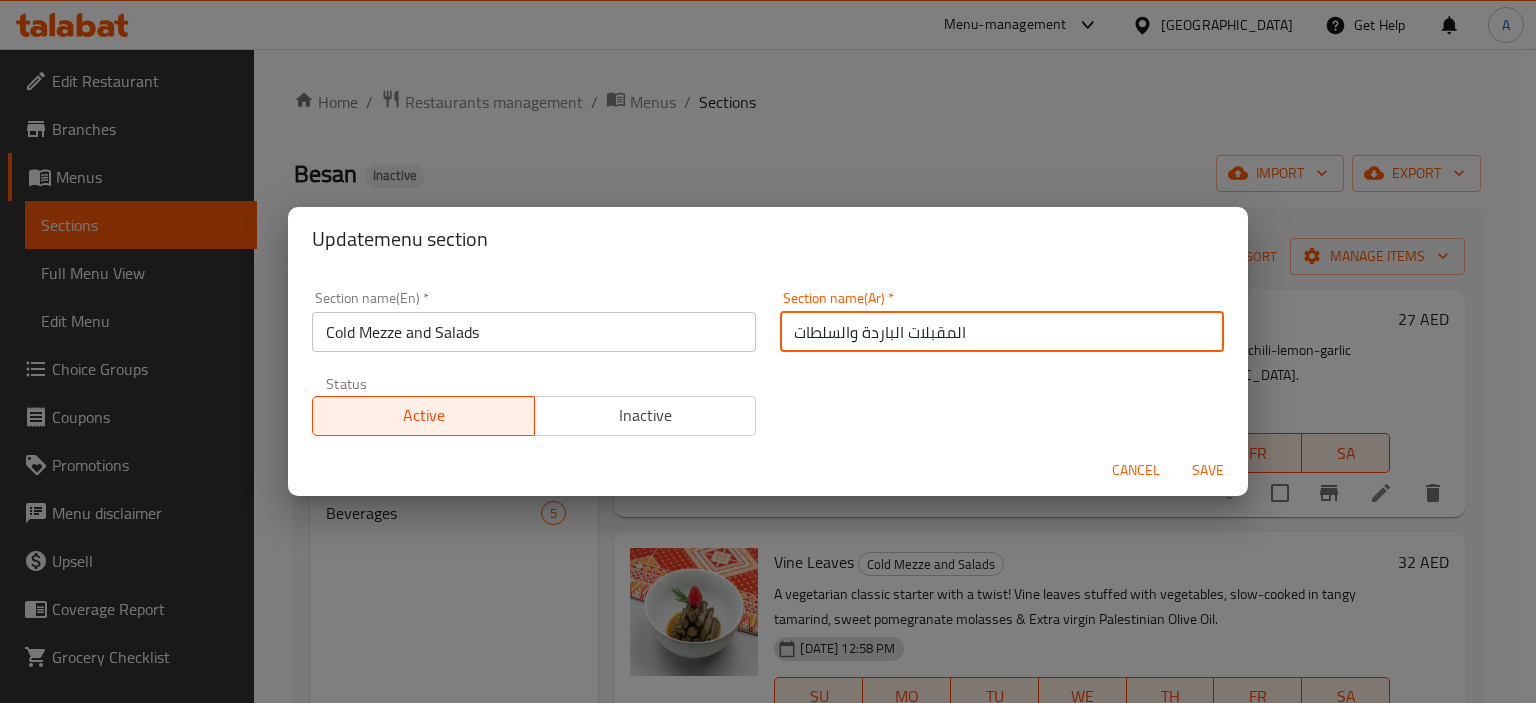 click on "المقبلات الباردة والسلطات" at bounding box center (1002, 332) 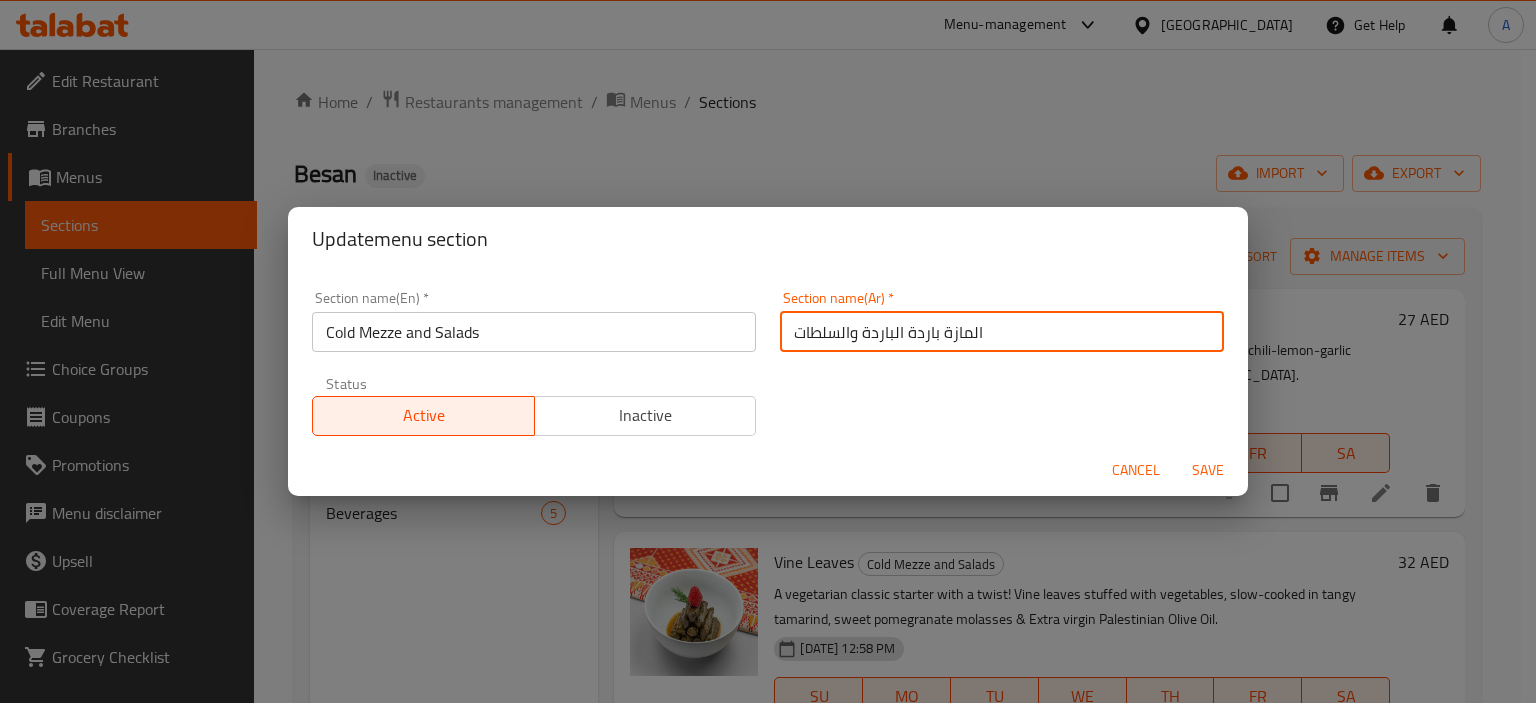 click on "المازة باردة الباردة والسلطات" at bounding box center (1002, 332) 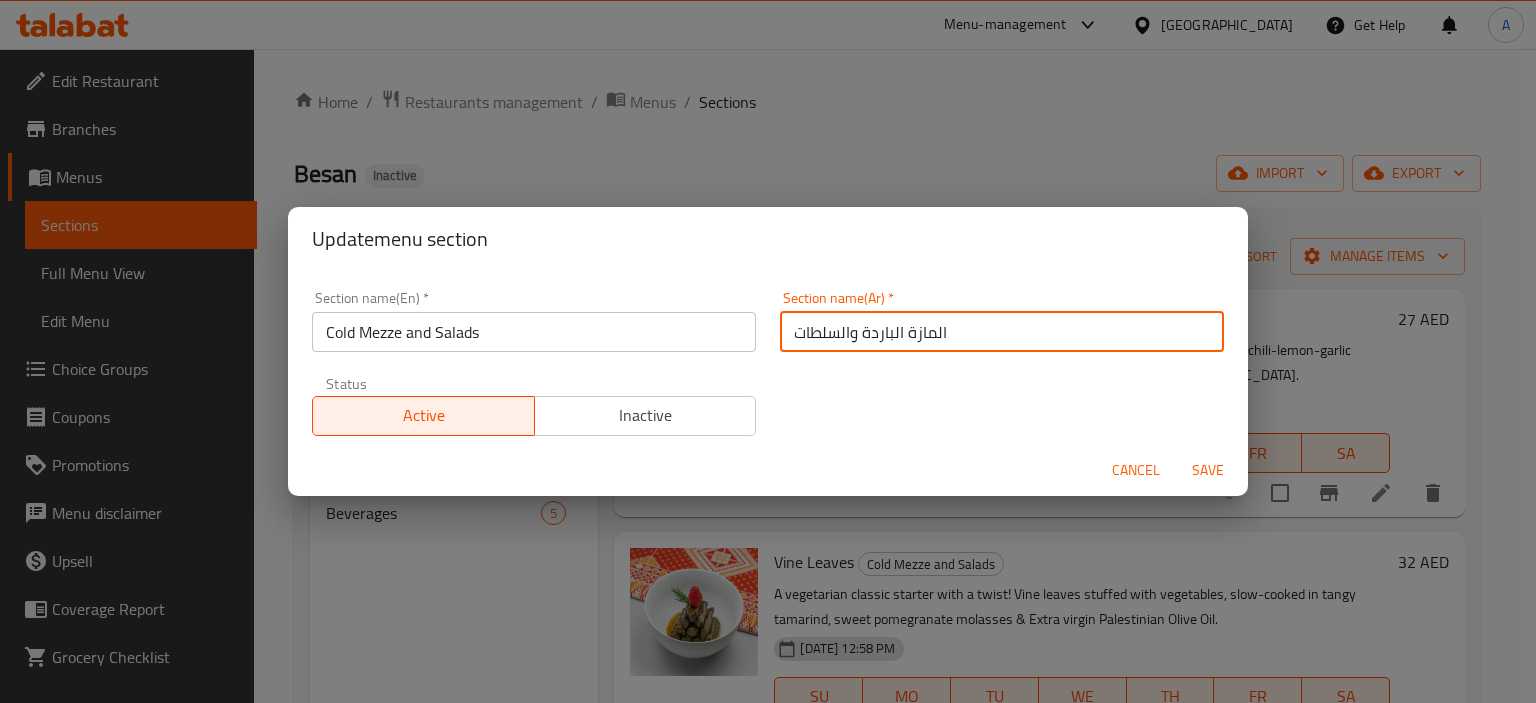 type on "المازة الباردة والسلطات" 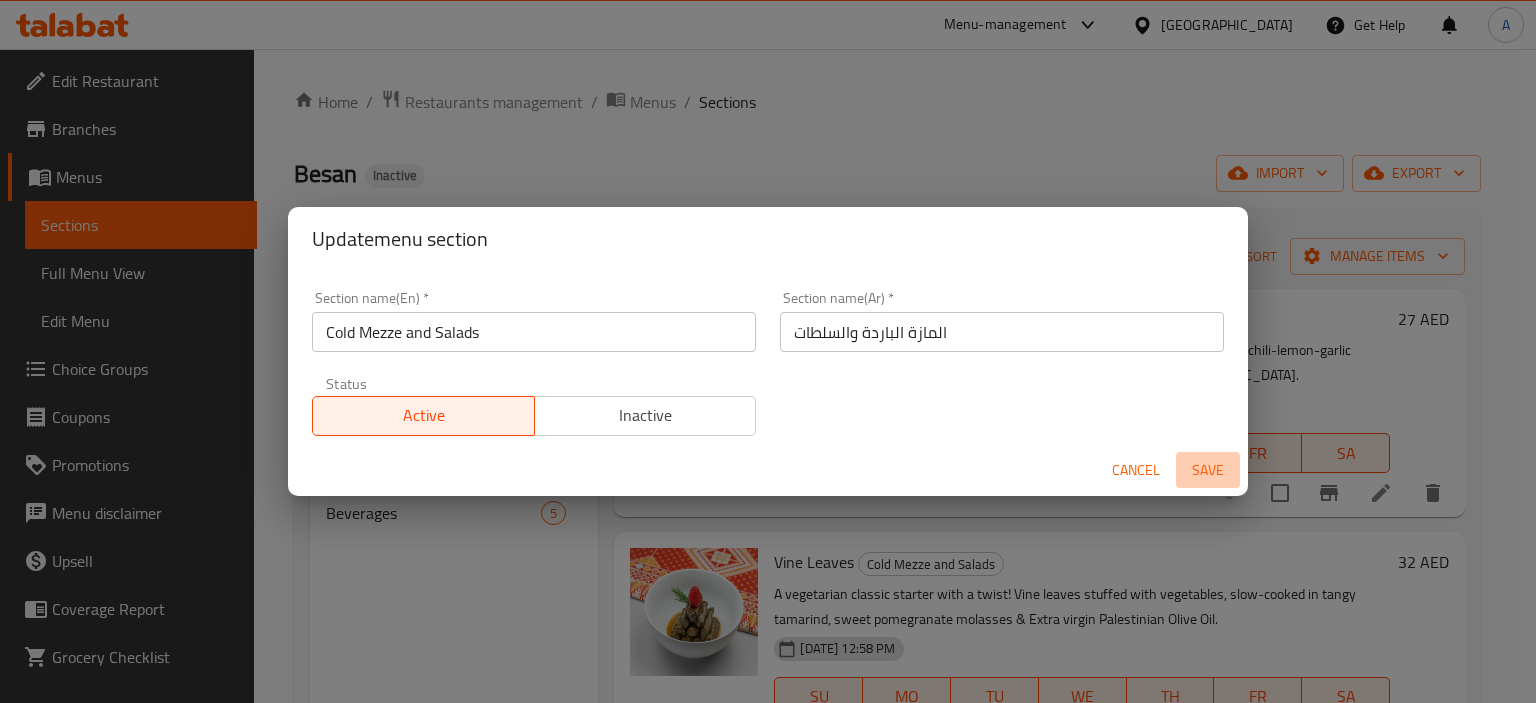 click on "Save" at bounding box center [1208, 470] 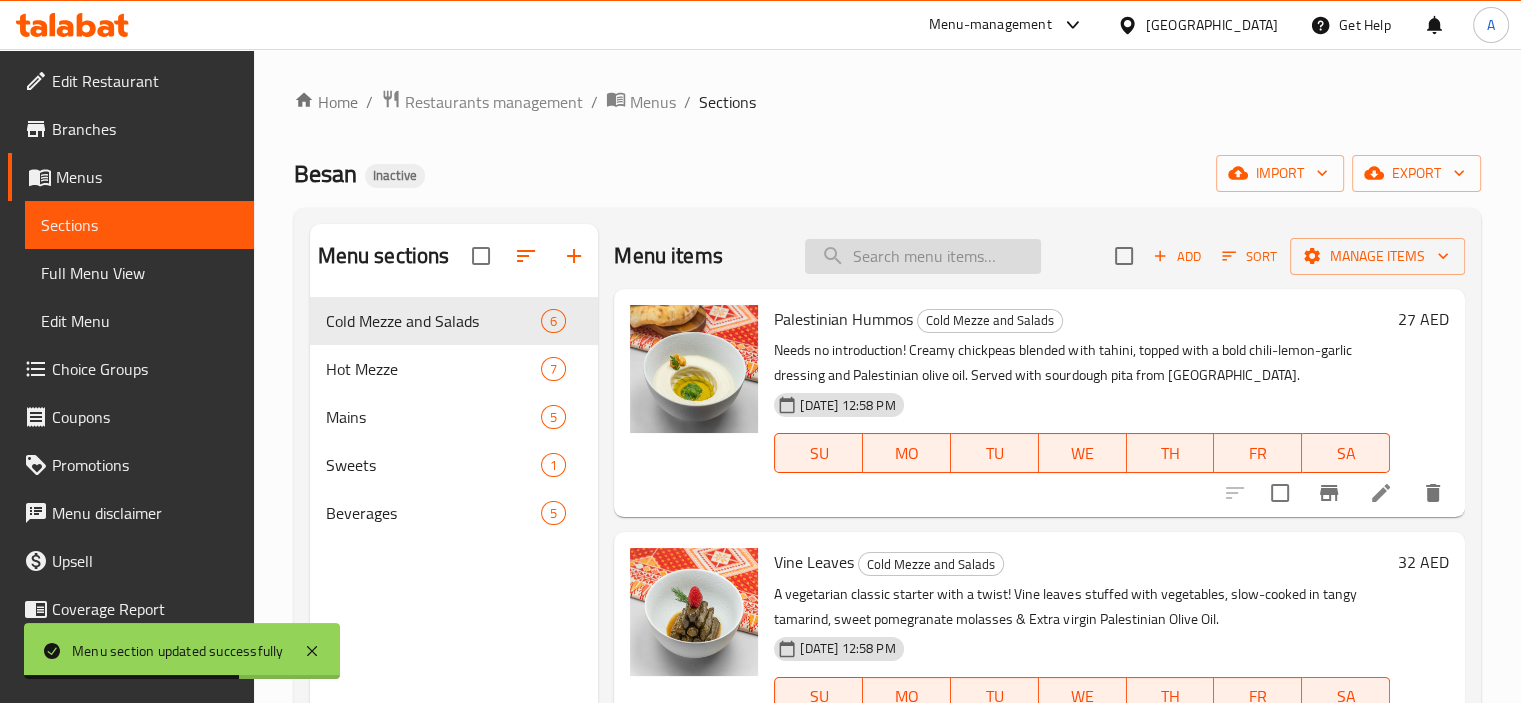 click at bounding box center [923, 256] 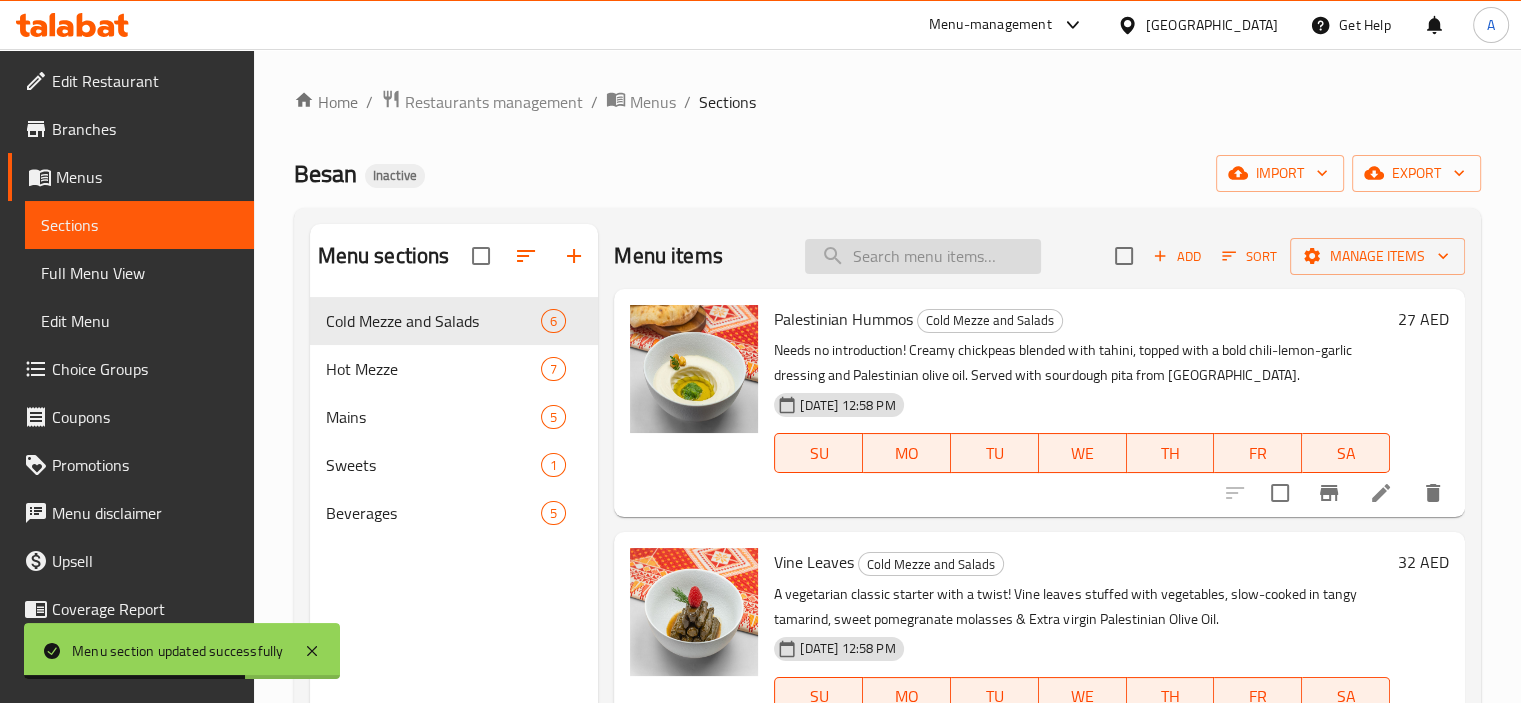 paste on "A vegetarian classic starter" 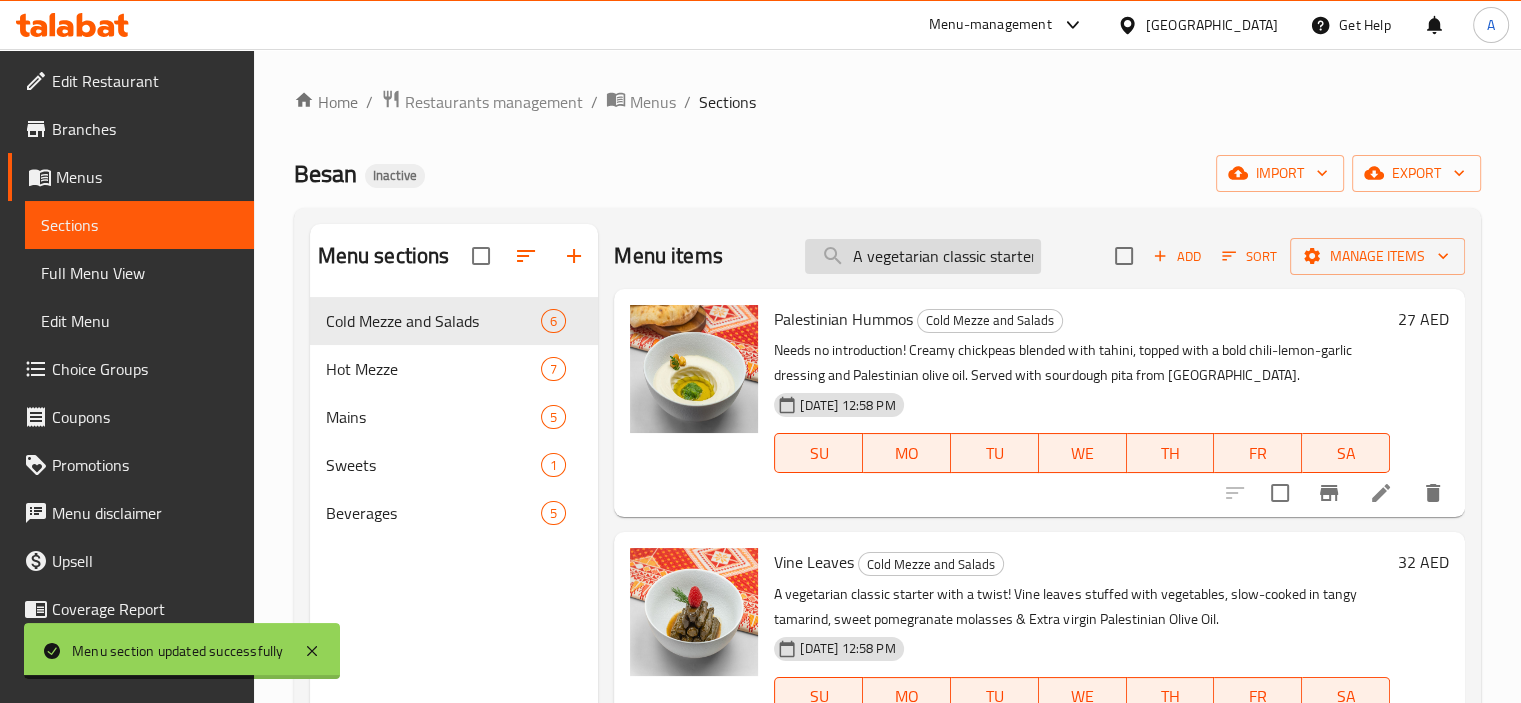 scroll, scrollTop: 0, scrollLeft: 1, axis: horizontal 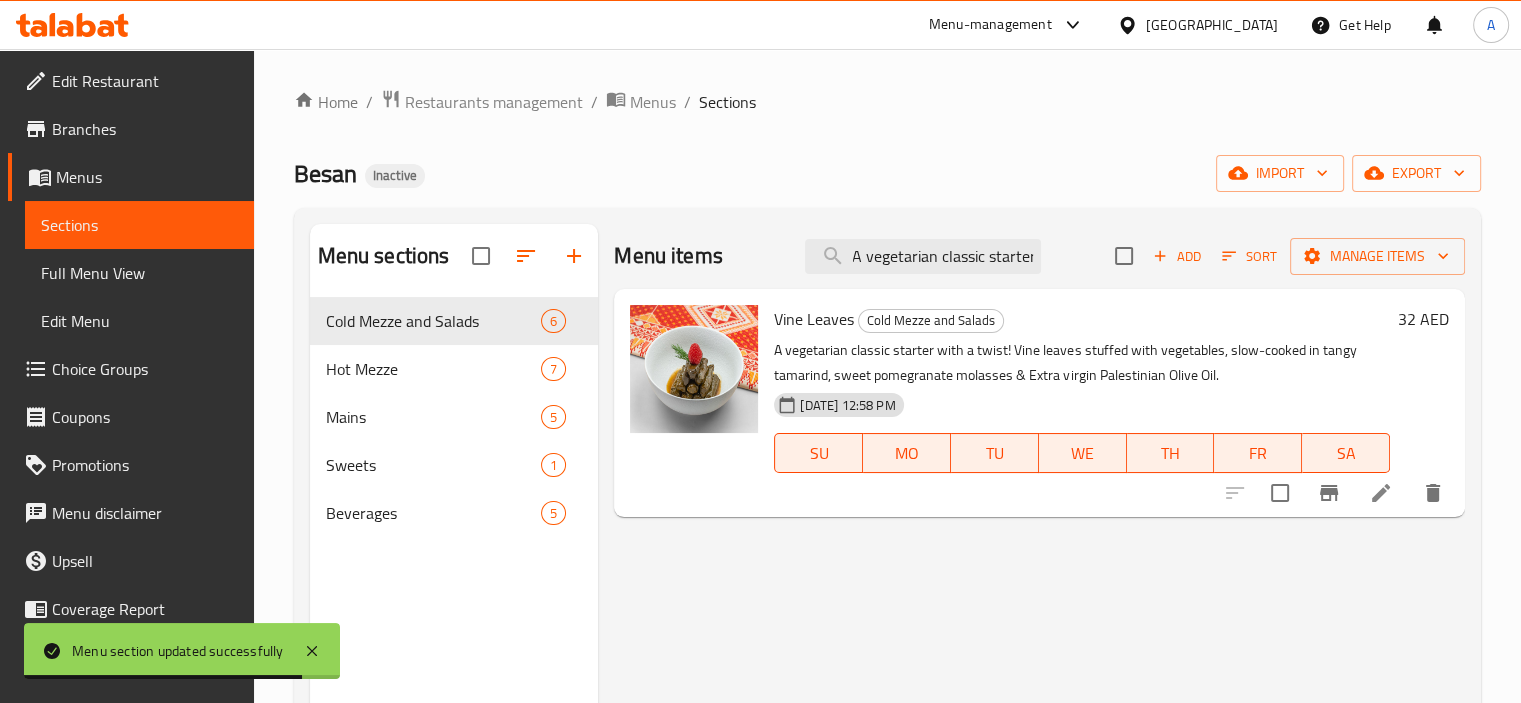 type on "A vegetarian classic starter" 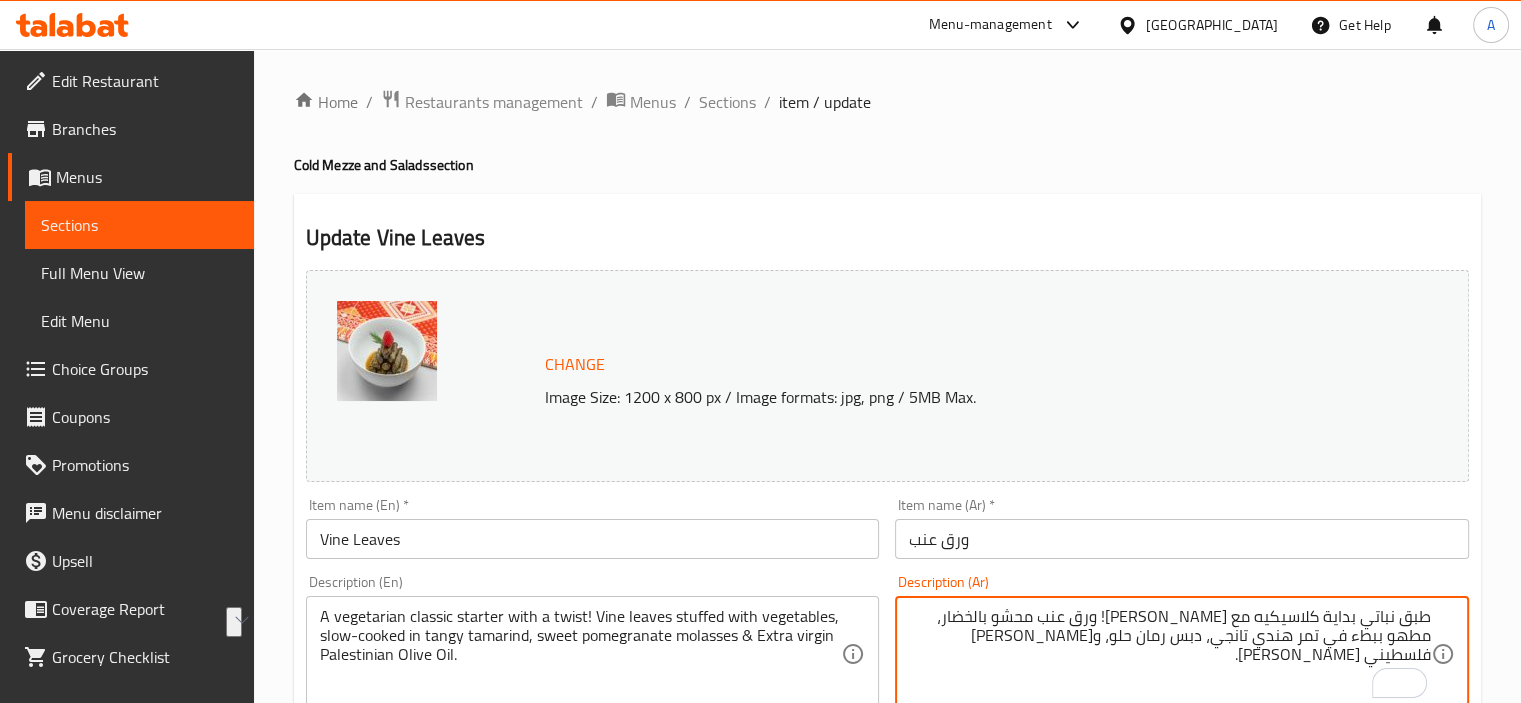 drag, startPoint x: 1256, startPoint y: 610, endPoint x: 1478, endPoint y: 614, distance: 222.03603 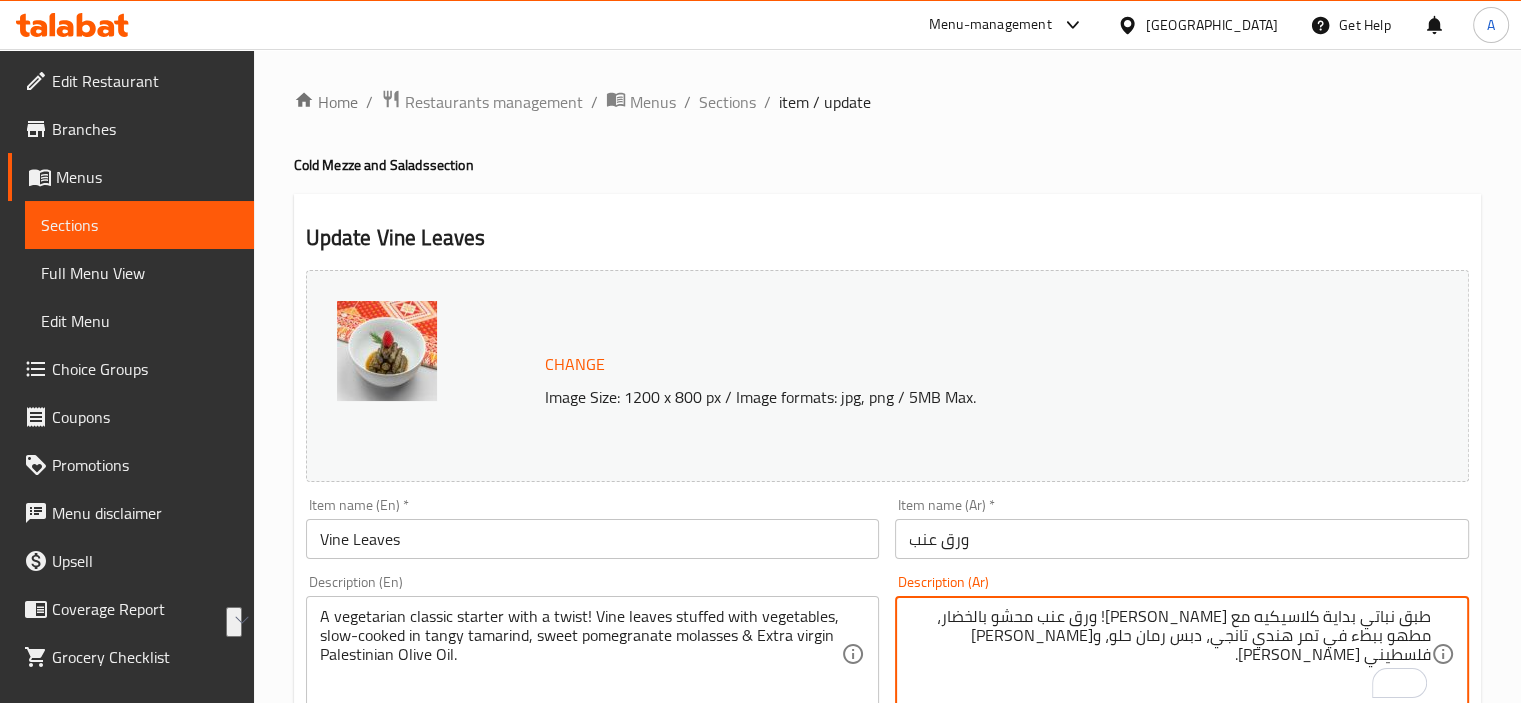 click on "Update Vine Leaves Change Image Size: 1200 x 800 px / Image formats: jpg, png / 5MB Max. Item name (En)   * Vine Leaves Item name (En)  * Item name (Ar)   * ورق عنب Item name (Ar)  * Description (En) A vegetarian classic starter with a twist! Vine leaves stuffed with vegetables, slow-cooked in tangy tamarind, sweet pomegranate molasses & Extra virgin Palestinian Olive Oil. Description (En) Description (Ar) طبق نباتي بداية كلاسيكيه مع تويست! ورق عنب محشو بالخضار، مطهو ببطء في تمر هندي تانجي، دبس رمان حلو، و[PERSON_NAME] فلسطيني [PERSON_NAME]. Description (Ar) Product barcode Product barcode Product sku Product sku Price   * AED 32 Price  * Price on selection Free item Start Date Start Date End Date End Date Available Days SU MO TU WE TH FR SA Available from ​ ​ Available to ​ ​ Status Active Inactive Exclude from GEM Variations & Choices Add variant ASSIGN CHOICE GROUP Update" at bounding box center (887, 790) 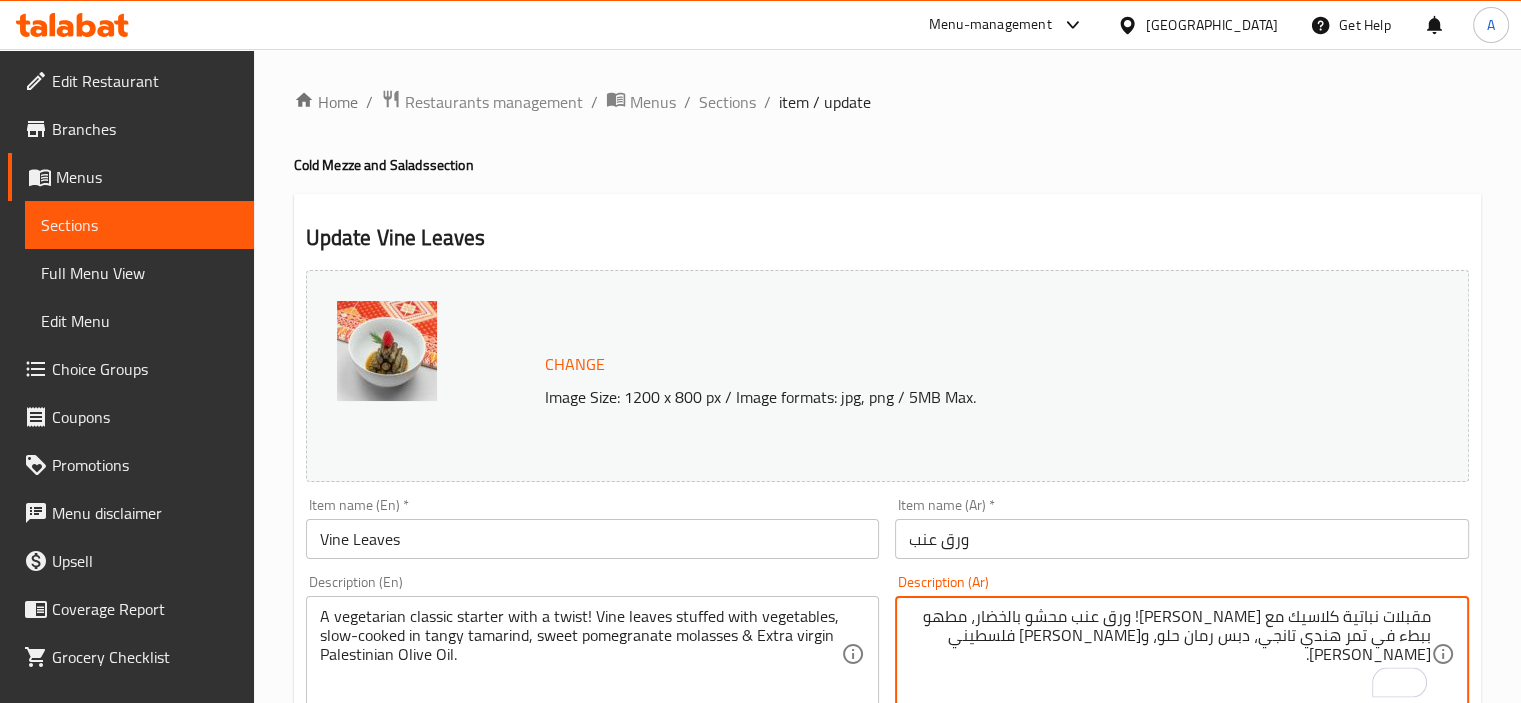 type on "مقبلات نباتية كلاسيك مع [PERSON_NAME]! ورق عنب محشو بالخضار، مطهو ببطء في تمر هندي تانجي، دبس رمان حلو، و[PERSON_NAME] فلسطيني [PERSON_NAME]." 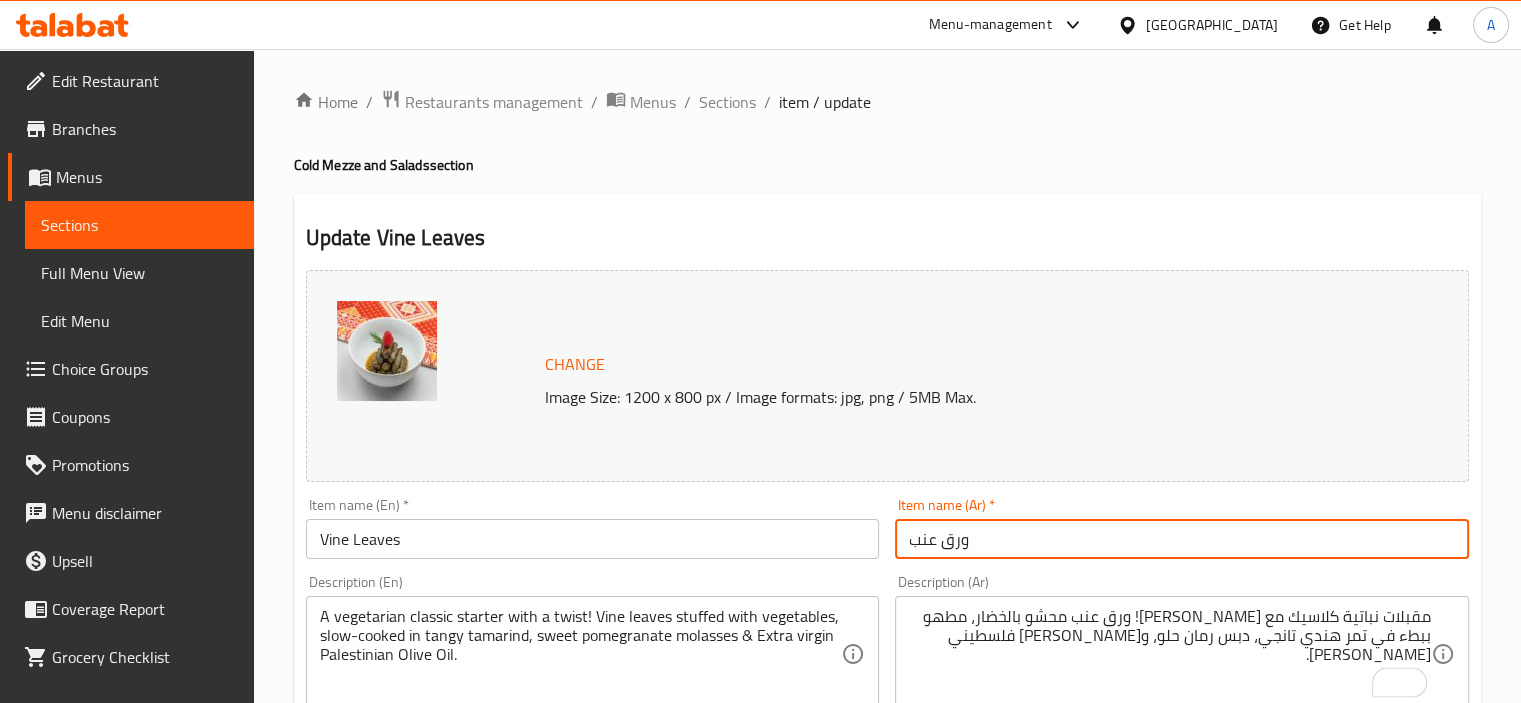 click on "ورق عنب" at bounding box center (1182, 539) 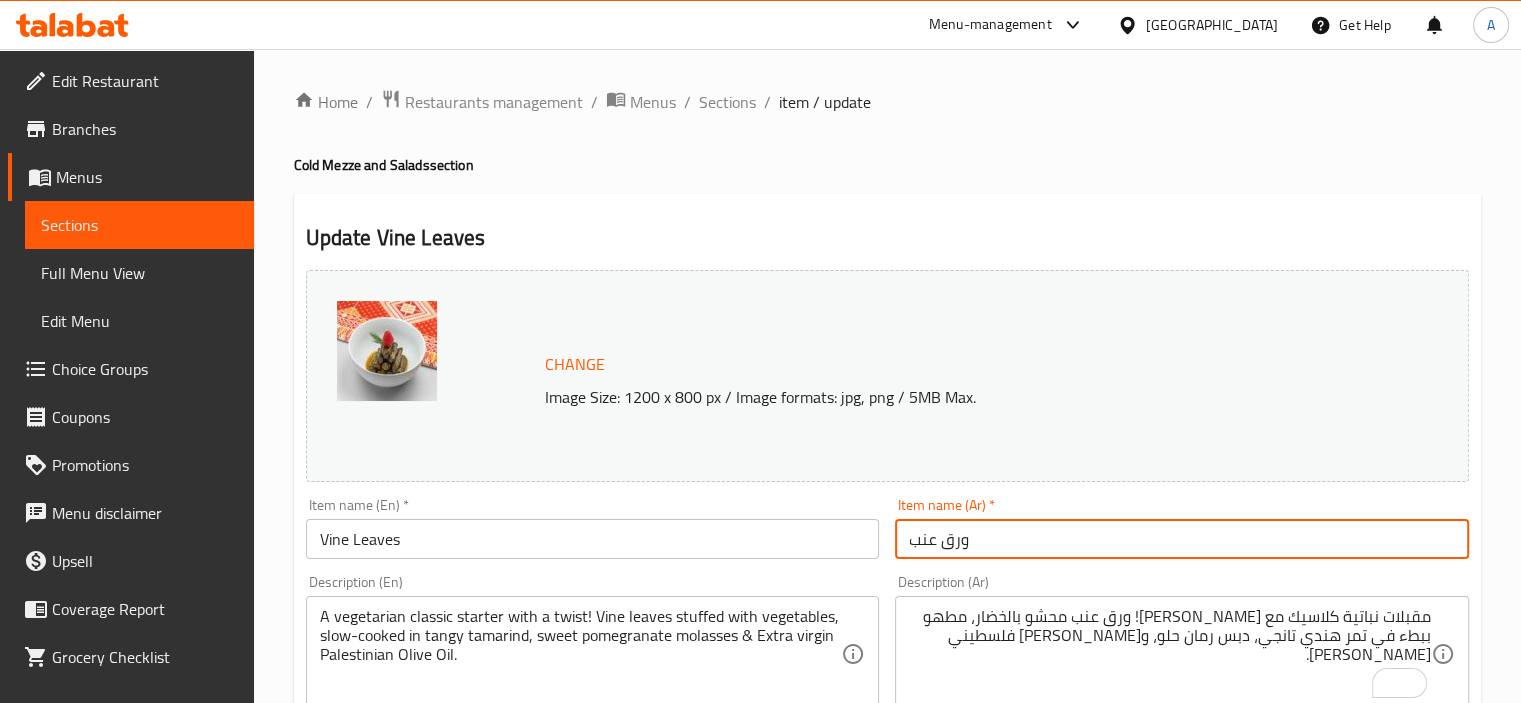 click on "Update" at bounding box center [445, 1355] 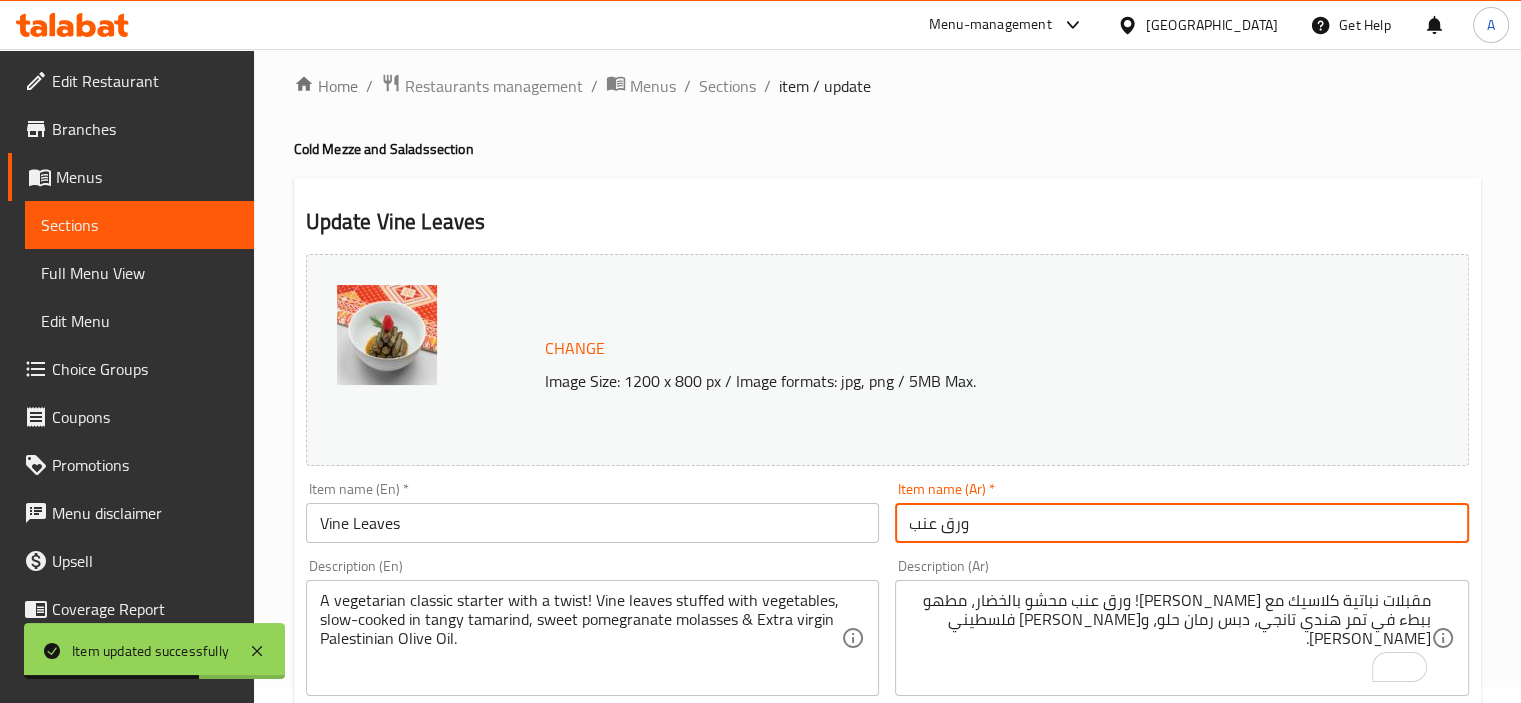 scroll, scrollTop: 0, scrollLeft: 0, axis: both 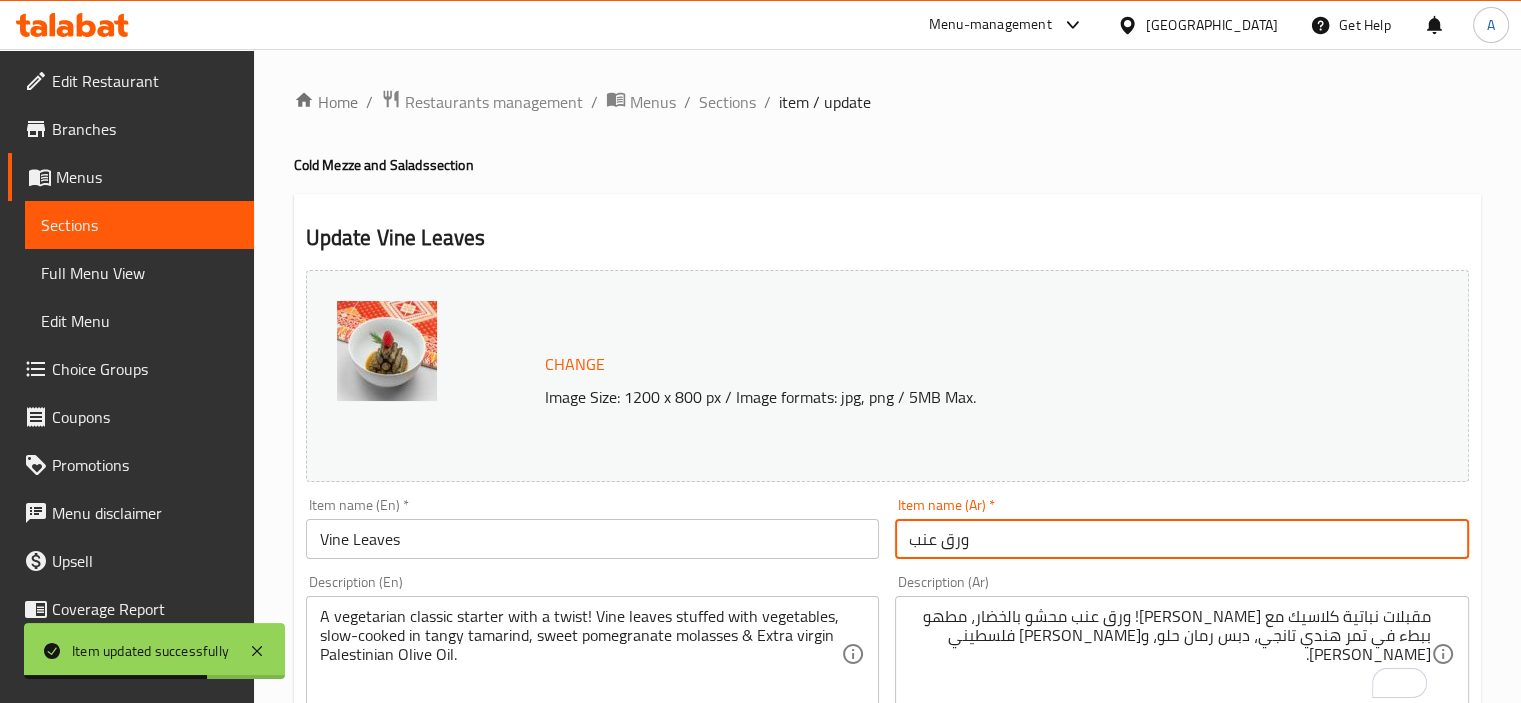 click on "Sections" at bounding box center [727, 102] 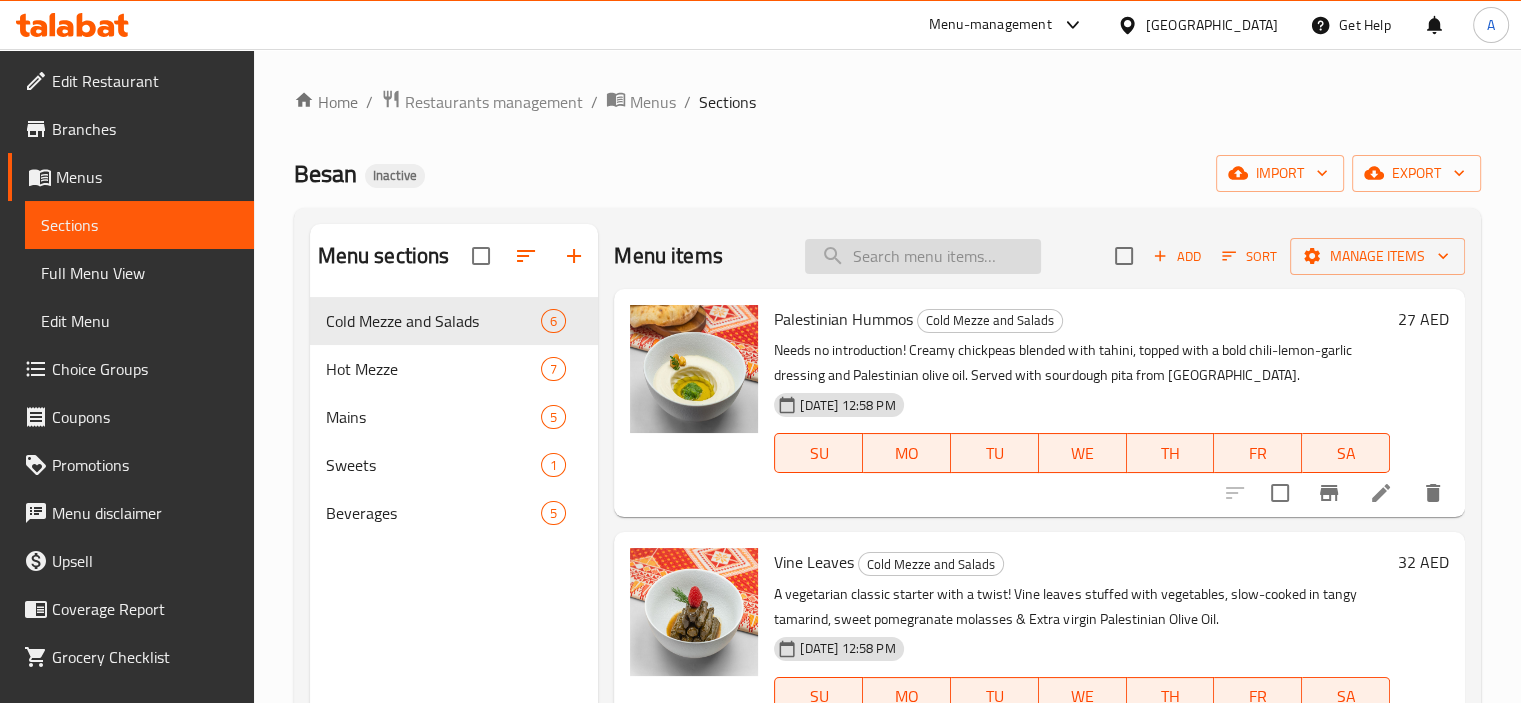 click at bounding box center [923, 256] 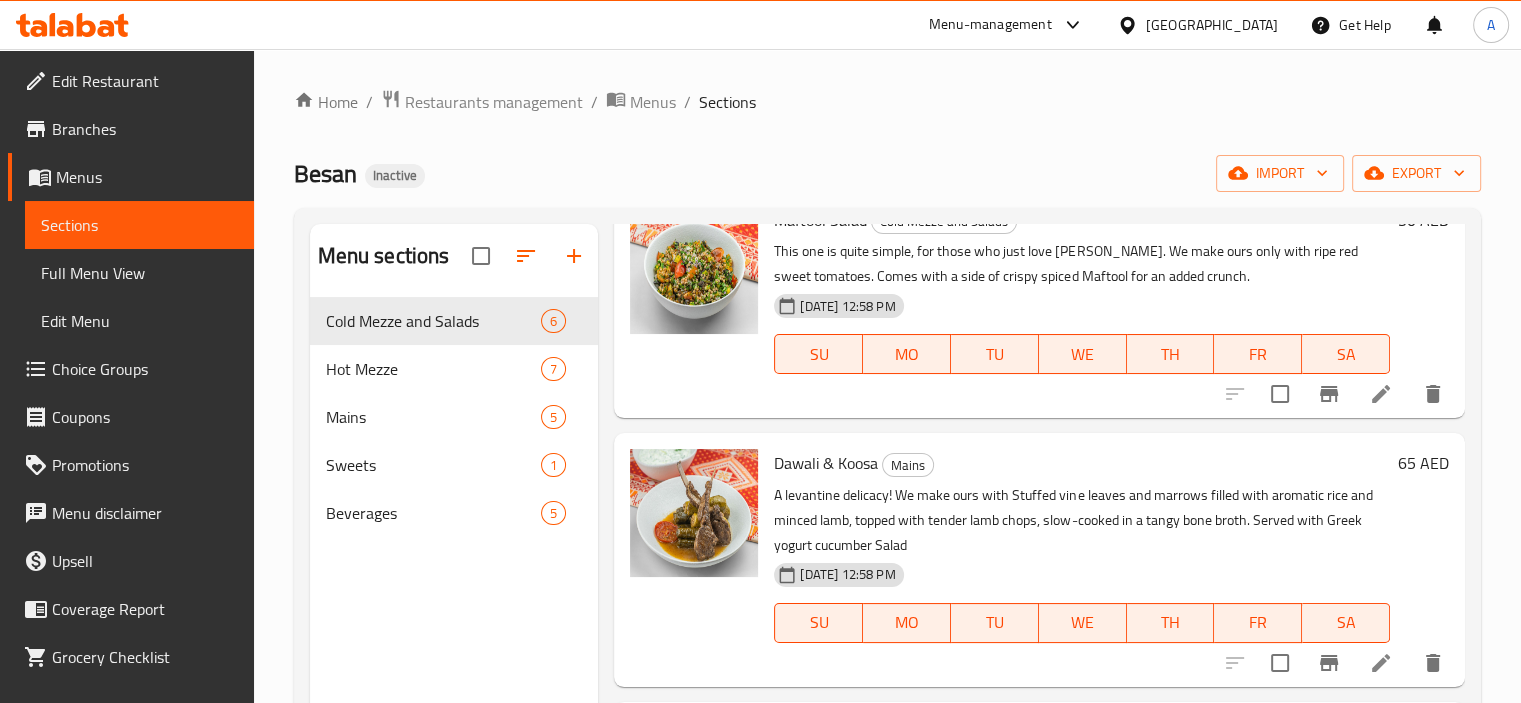 scroll, scrollTop: 100, scrollLeft: 0, axis: vertical 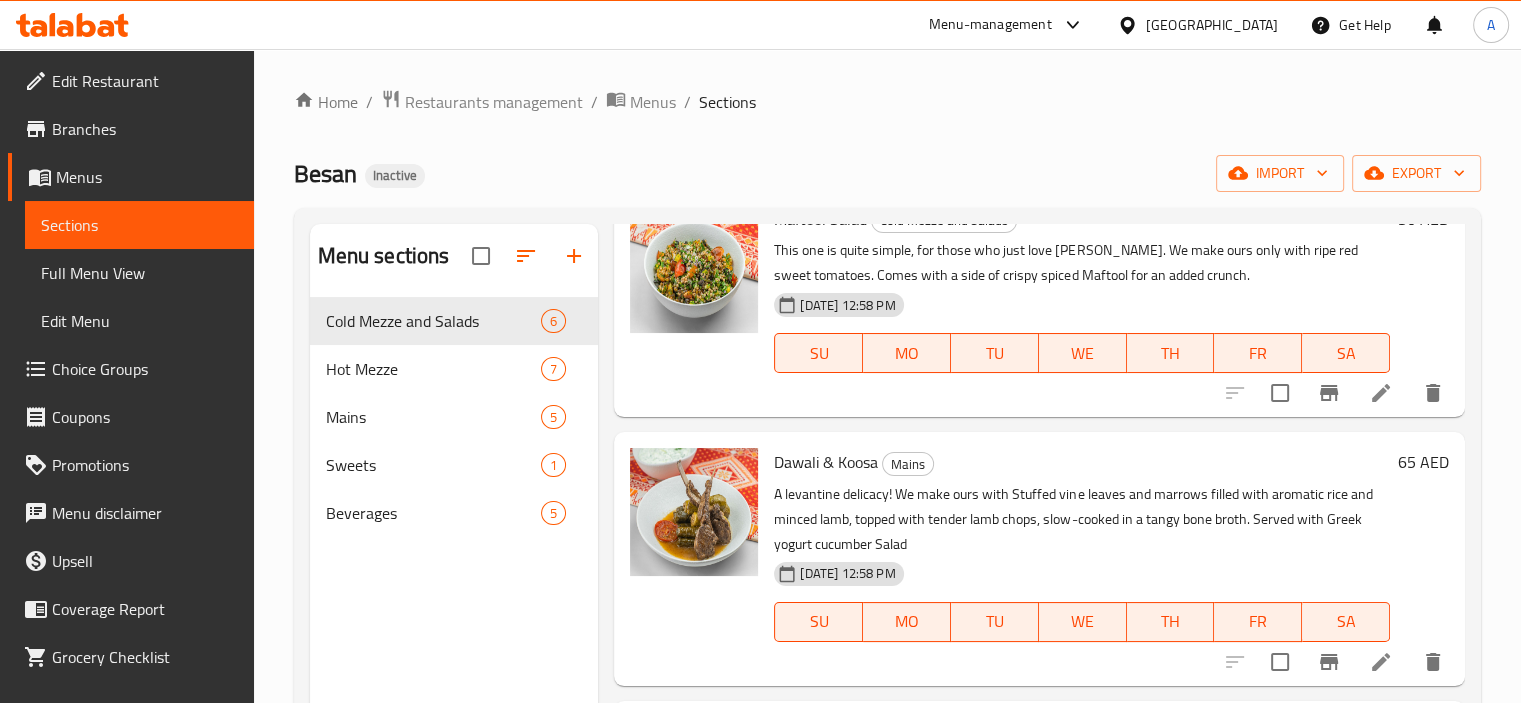 type on "ours" 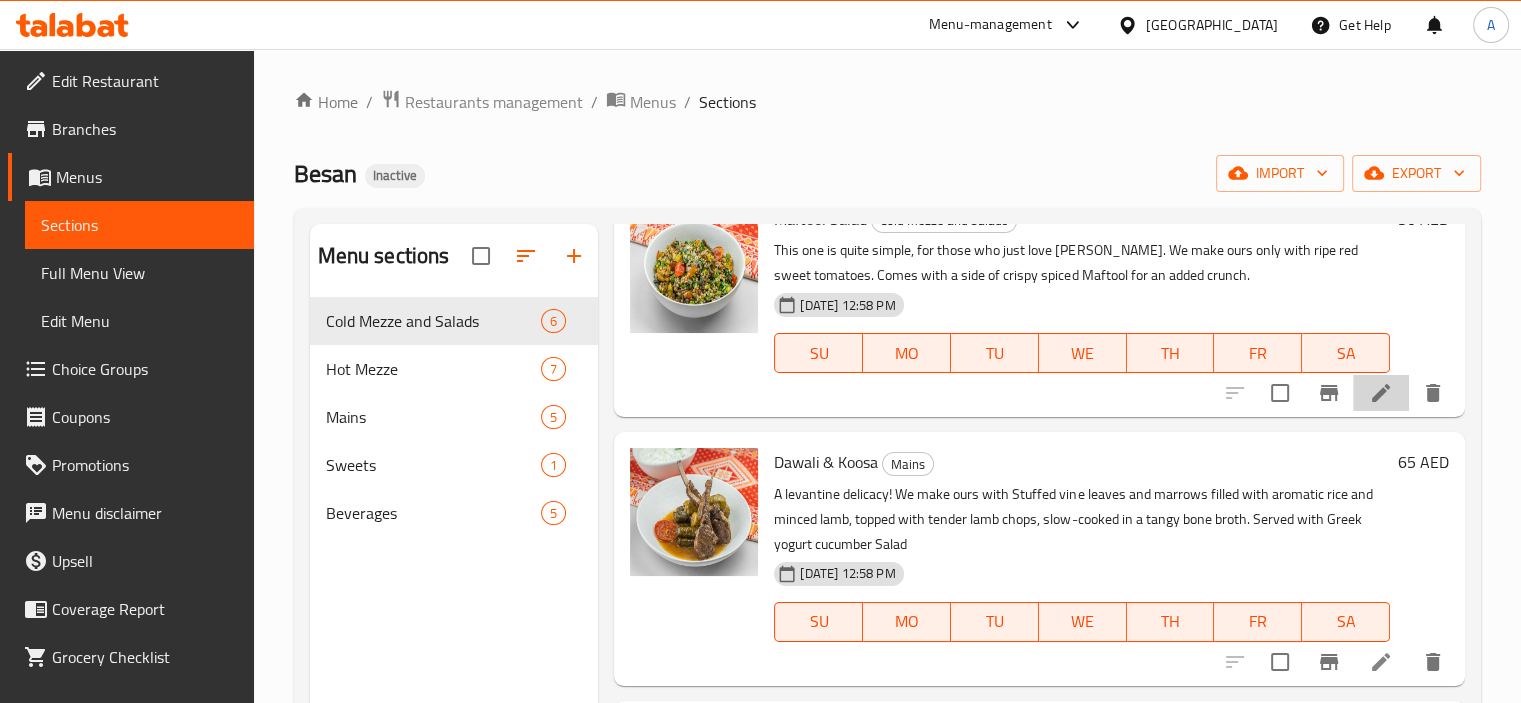click at bounding box center [1381, 393] 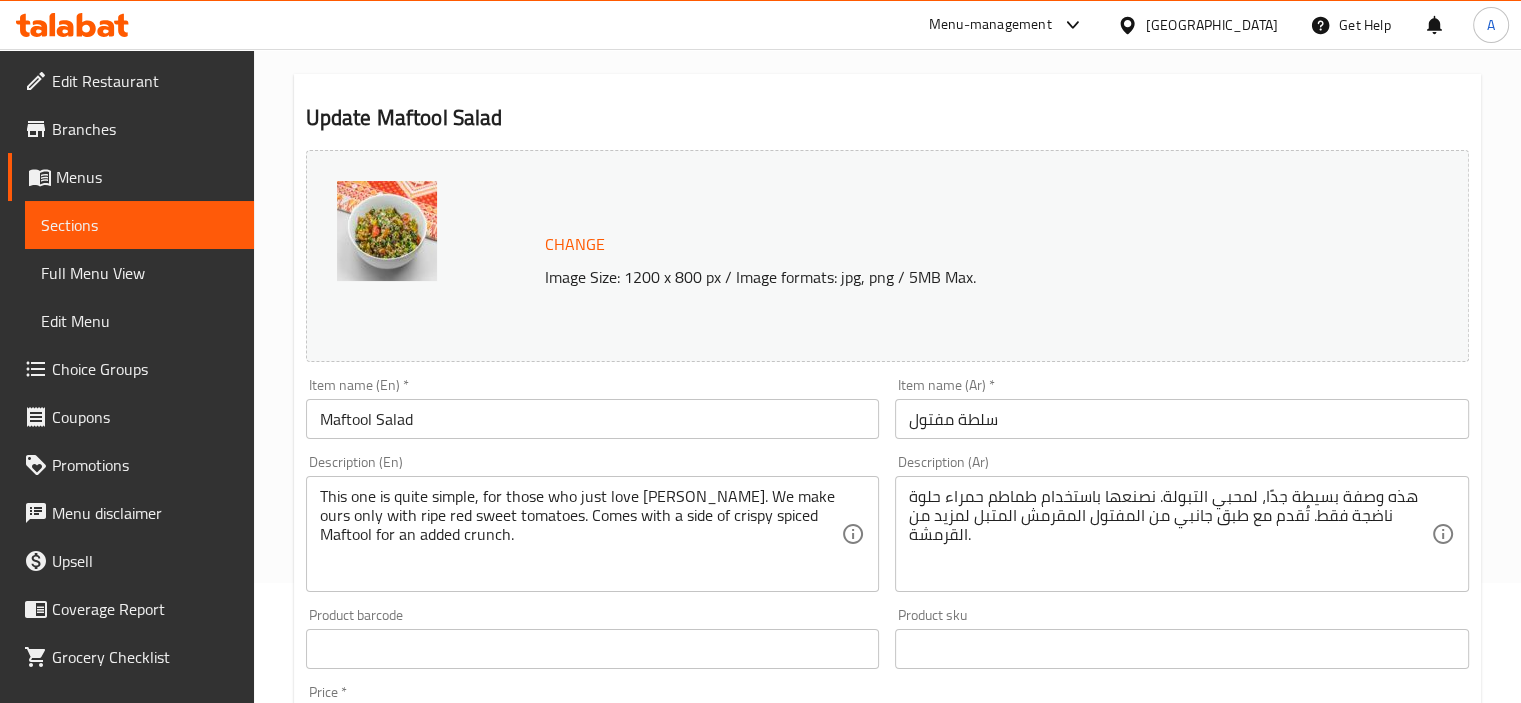 scroll, scrollTop: 200, scrollLeft: 0, axis: vertical 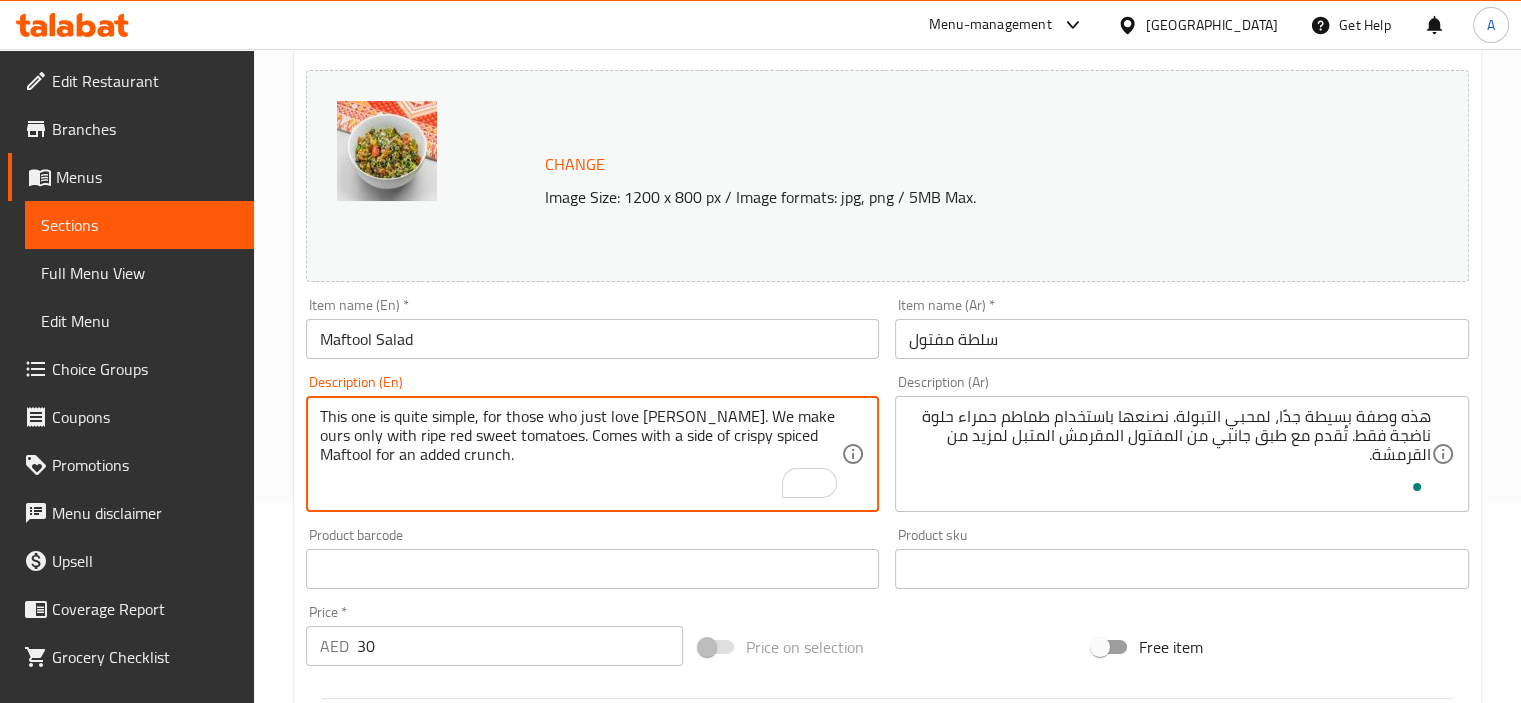 drag, startPoint x: 705, startPoint y: 411, endPoint x: 832, endPoint y: 418, distance: 127.192764 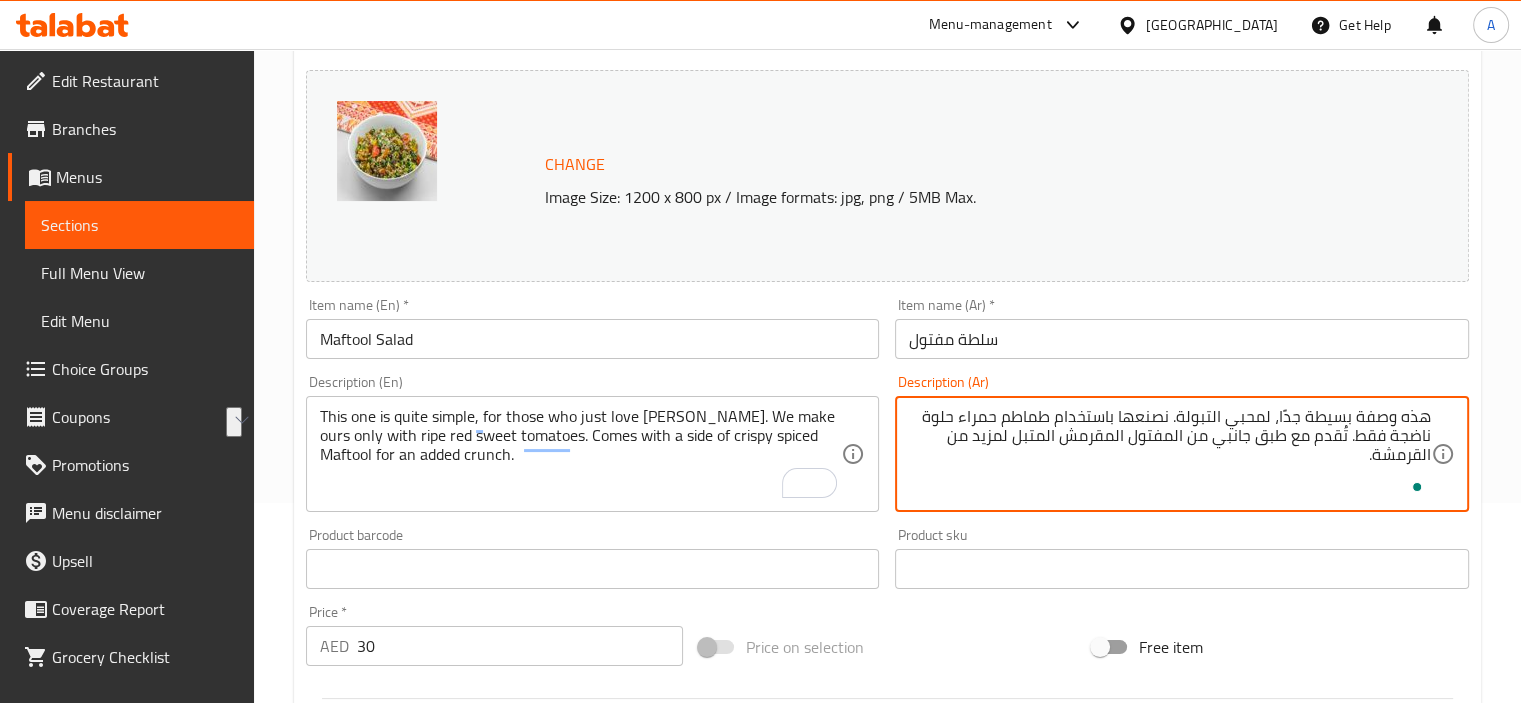 drag, startPoint x: 1058, startPoint y: 415, endPoint x: 1176, endPoint y: 416, distance: 118.004234 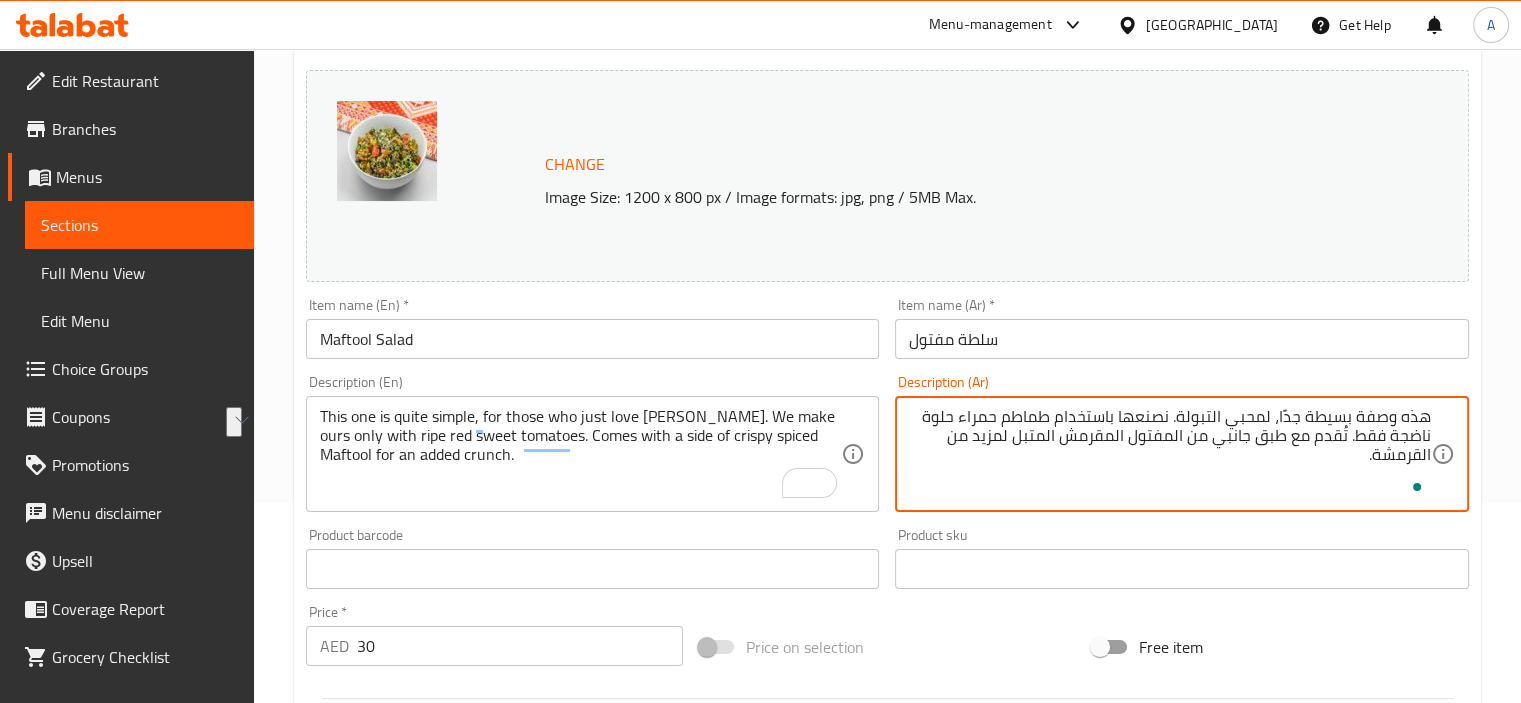 click on "هذه وصفة بسيطة جدًا، لمحبي التبولة. نصنعها باستخدام طماطم حمراء حلوة ناضجة فقط. تُقدم مع طبق جانبي من المفتول المقرمش المتبل لمزيد من القرمشة." at bounding box center [1170, 454] 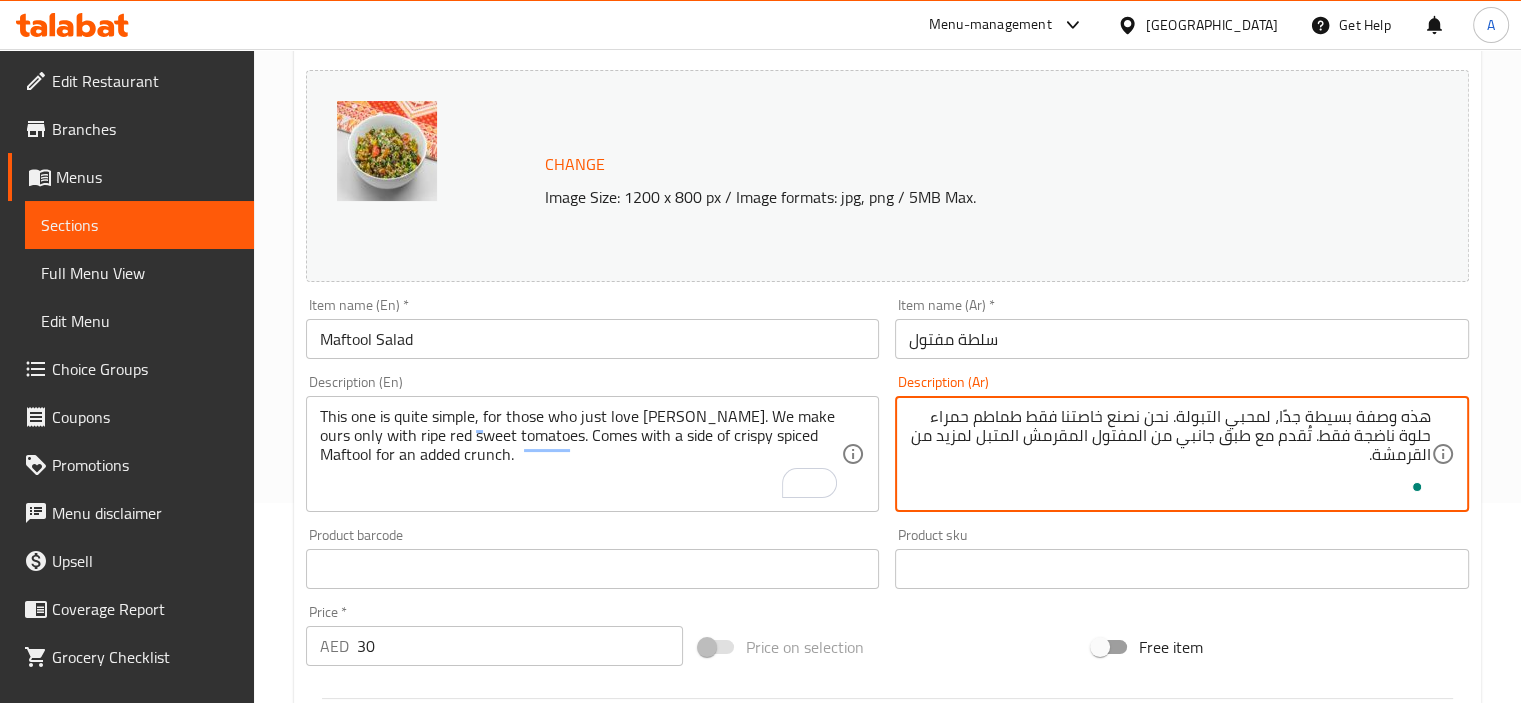 click on "هذه وصفة بسيطة جدًا، لمحبي التبولة. نحن نصنع خاصتنا فقط طماطم حمراء حلوة ناضجة فقط. تُقدم مع طبق جانبي من المفتول المقرمش المتبل لمزيد من القرمشة." at bounding box center [1170, 454] 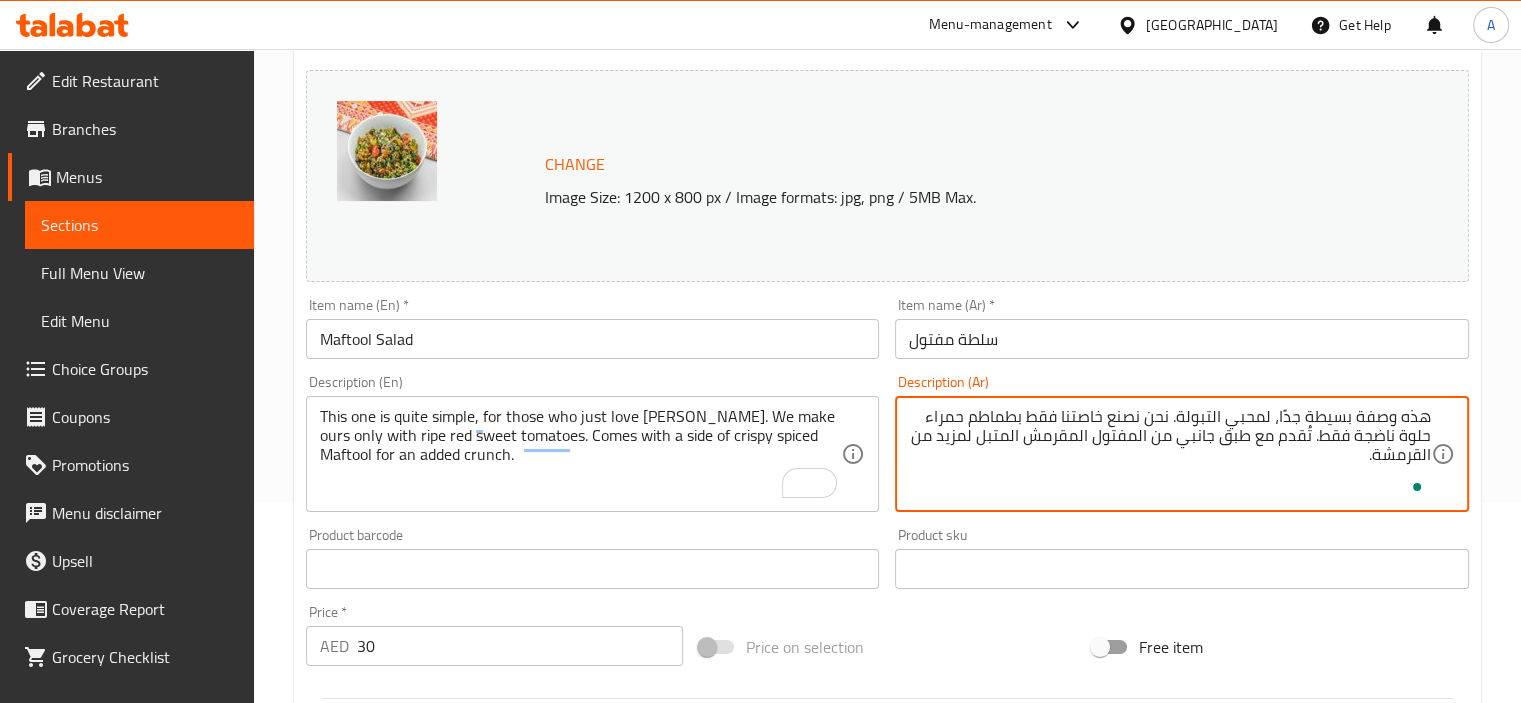 click on "هذه وصفة بسيطة جدًا، لمحبي التبولة. نحن نصنع خاصتنا فقط بطماطم حمراء حلوة ناضجة فقط. تُقدم مع طبق جانبي من المفتول المقرمش المتبل لمزيد من القرمشة." at bounding box center (1170, 454) 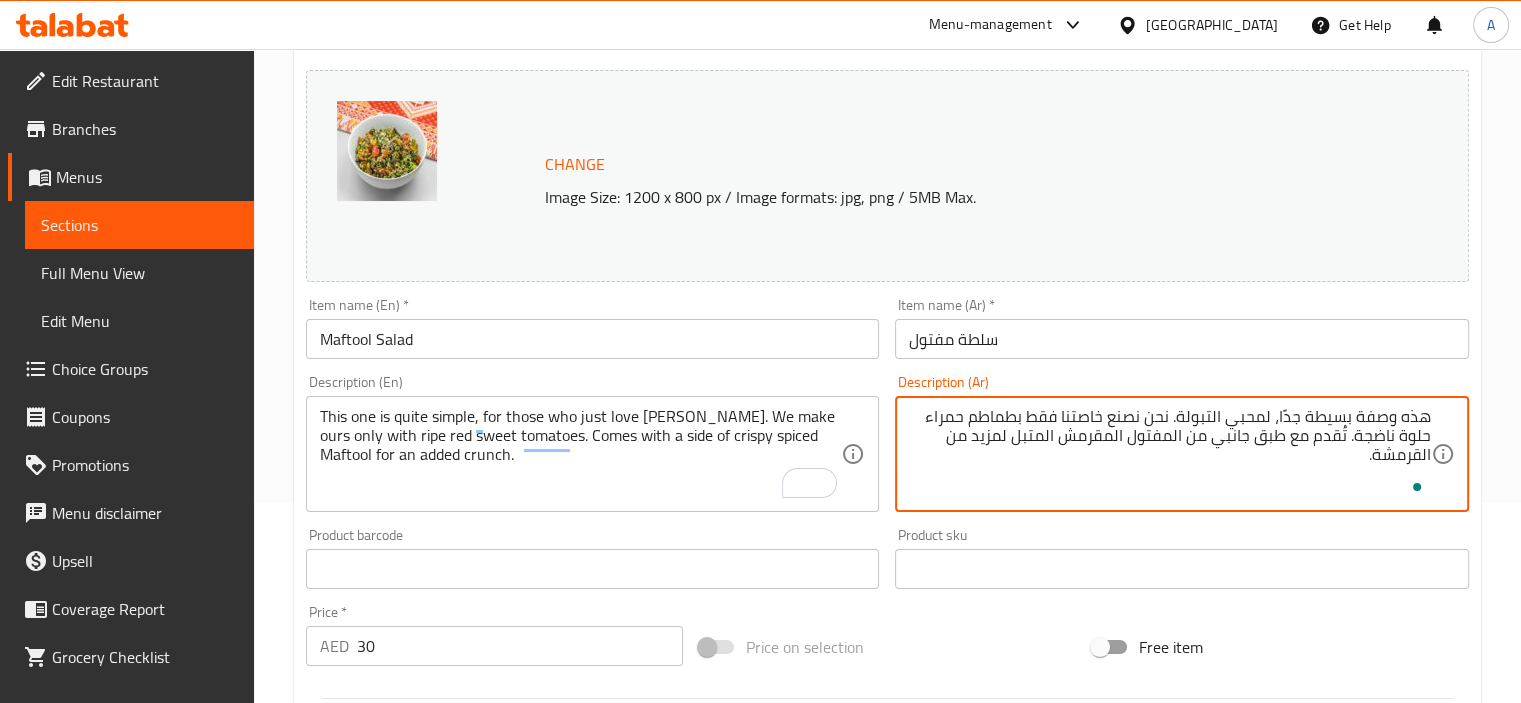 click on "هذه وصفة بسيطة جدًا، لمحبي التبولة. نحن نصنع خاصتنا فقط بطماطم حمراء حلوة ناضجة. تُقدم مع طبق جانبي من المفتول المقرمش المتبل لمزيد من القرمشة." at bounding box center (1170, 454) 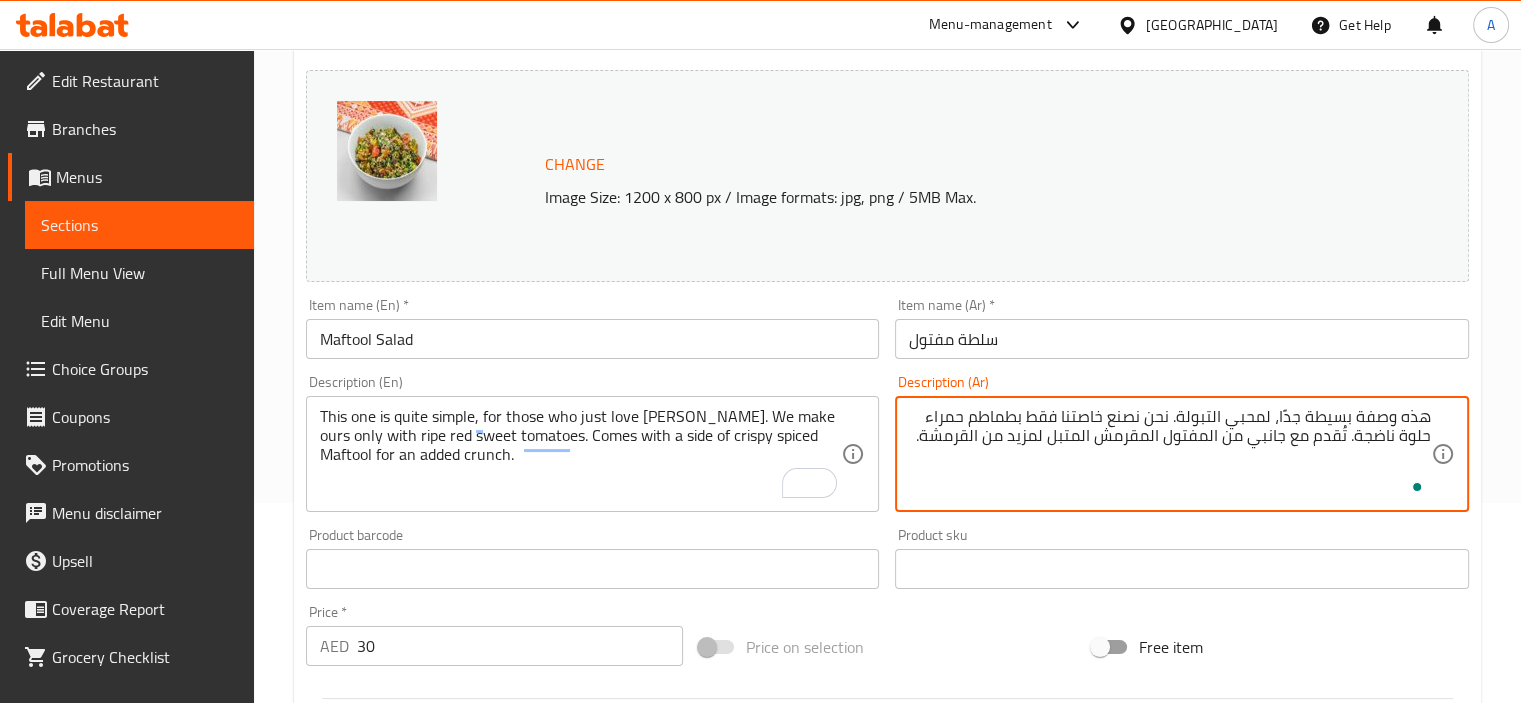 click on "هذه وصفة بسيطة جدًا، لمحبي التبولة. نحن نصنع خاصتنا فقط بطماطم حمراء حلوة ناضجة. تُقدم مع جانبي من المفتول المقرمش المتبل لمزيد من القرمشة." at bounding box center (1170, 454) 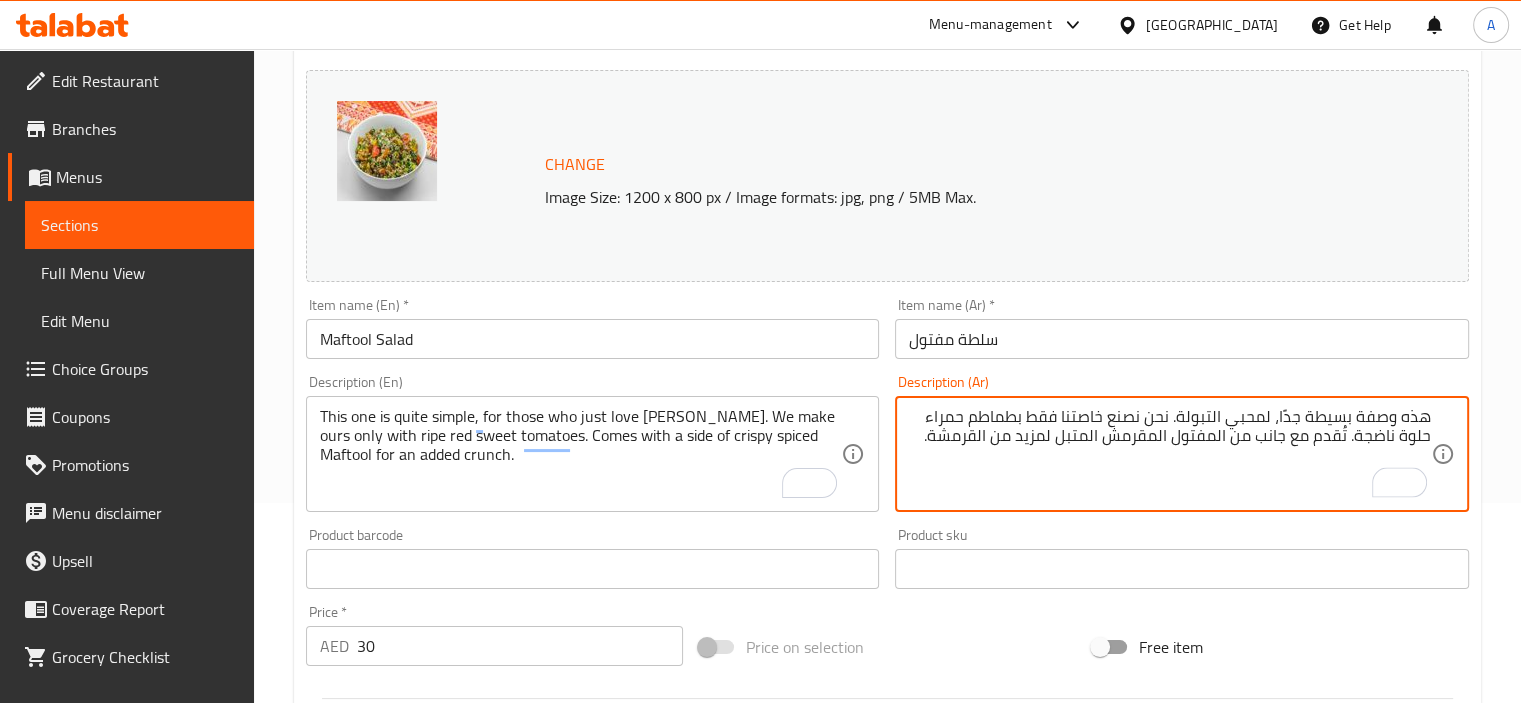type on "هذه وصفة بسيطة جدًا، لمحبي التبولة. نحن نصنع خاصتنا فقط بطماطم حمراء حلوة ناضجة. تُقدم مع جانب من المفتول المقرمش المتبل لمزيد من القرمشة." 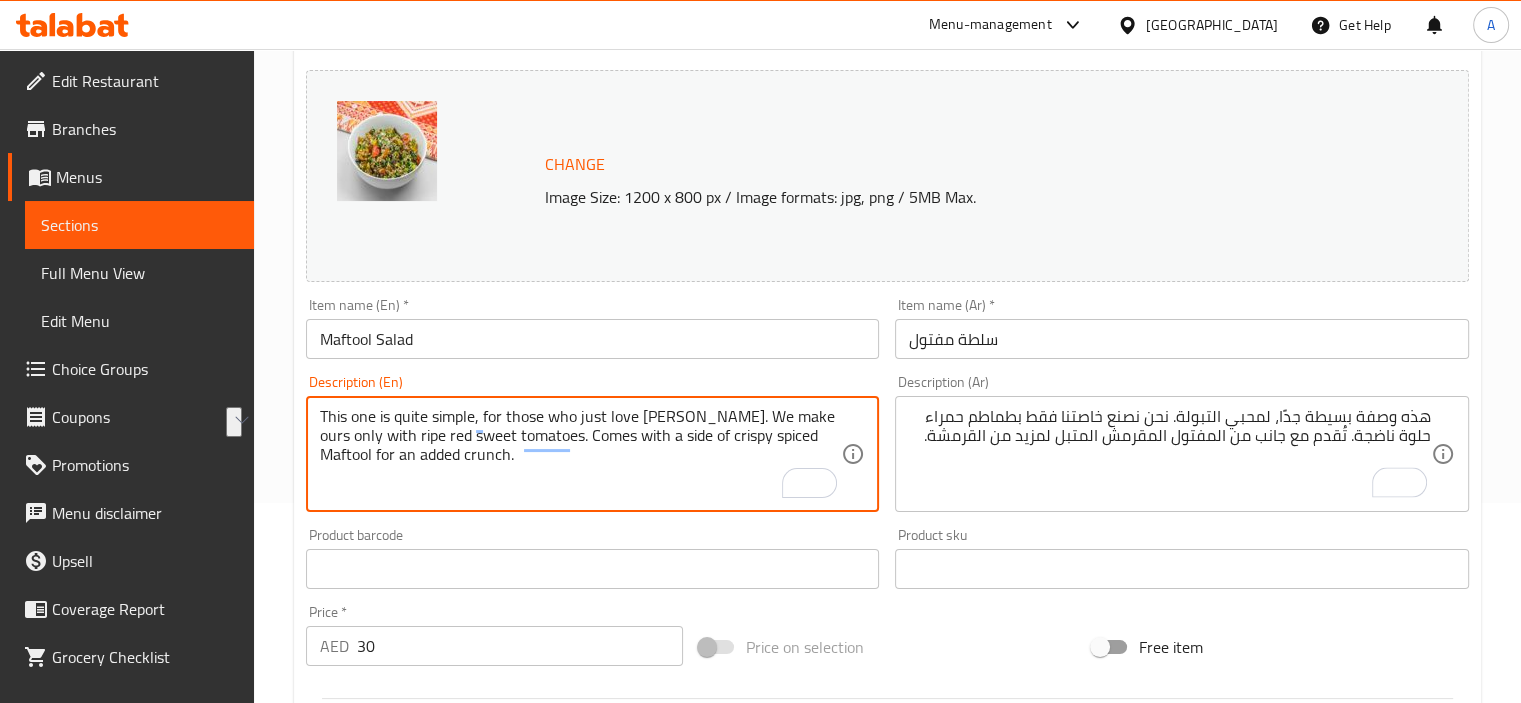 drag, startPoint x: 577, startPoint y: 439, endPoint x: 644, endPoint y: 435, distance: 67.11929 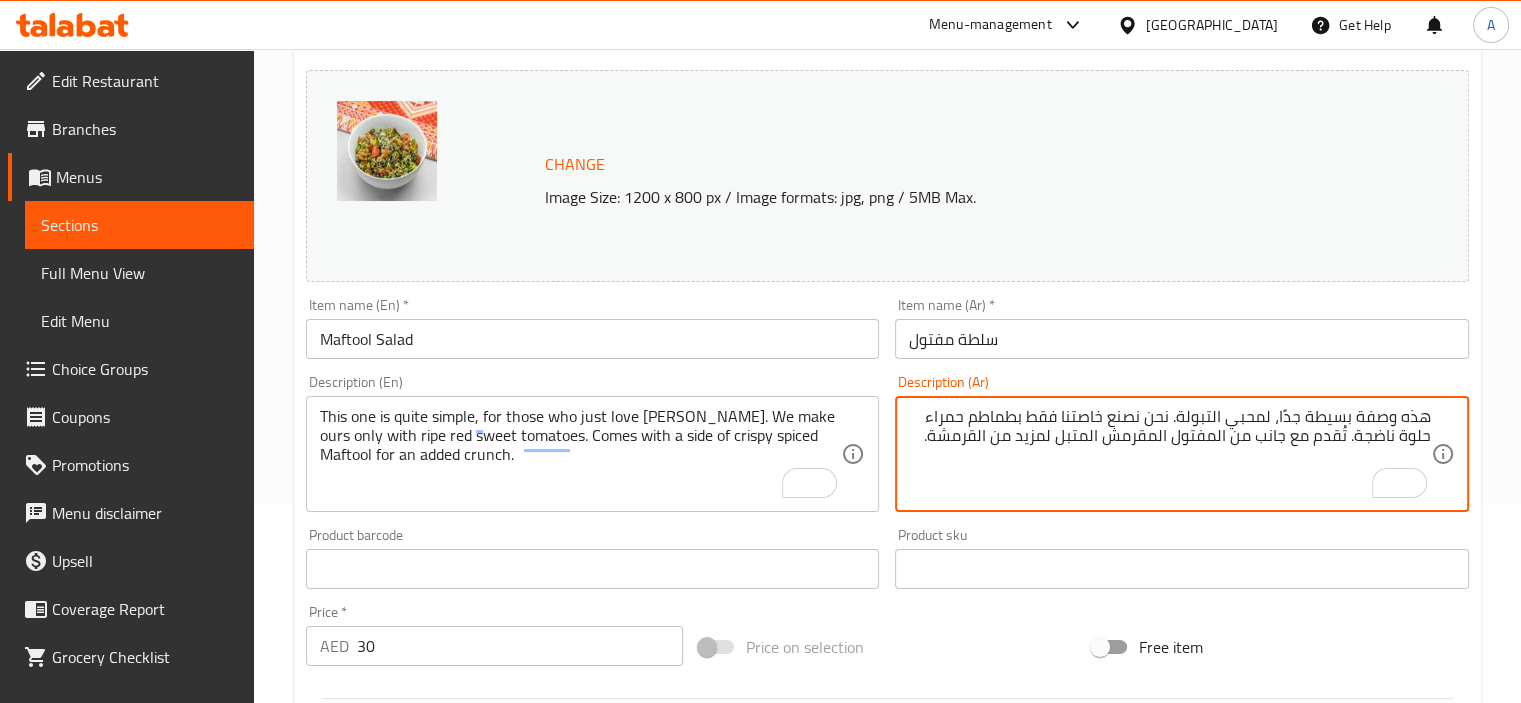 click on "هذه وصفة بسيطة جدًا، لمحبي التبولة. نحن نصنع خاصتنا فقط بطماطم حمراء حلوة ناضجة. تُقدم مع جانب من المفتول المقرمش المتبل لمزيد من القرمشة." at bounding box center [1170, 454] 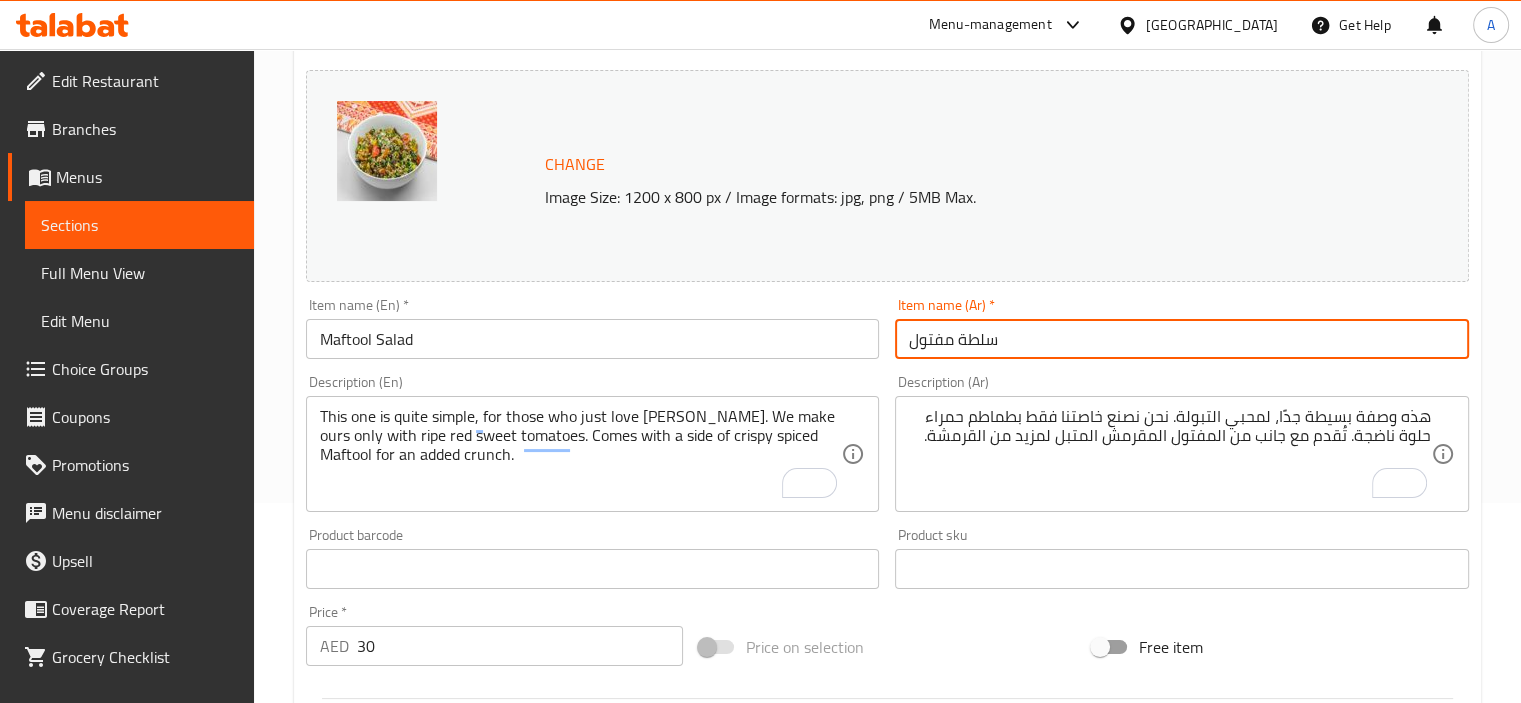 click on "سلطة مفتول" at bounding box center [1182, 339] 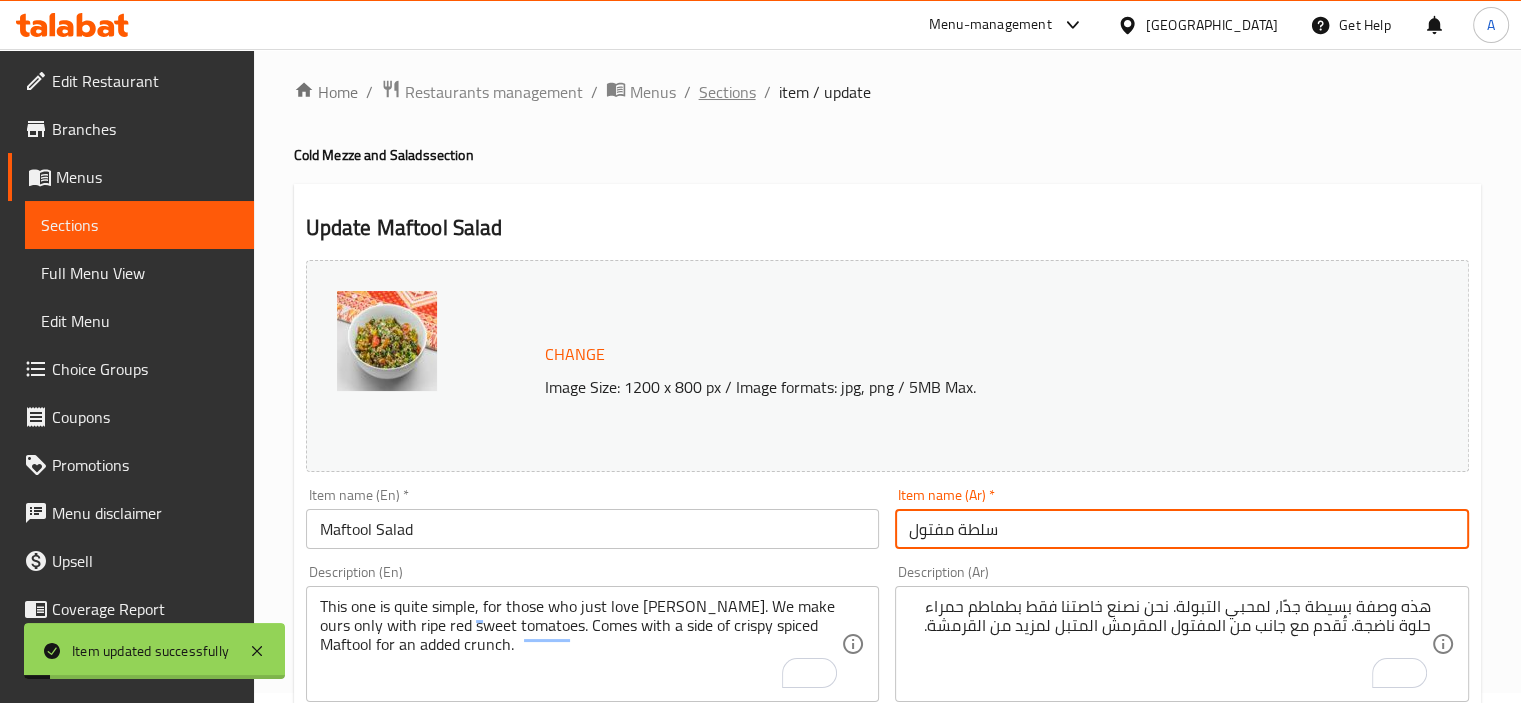 scroll, scrollTop: 0, scrollLeft: 0, axis: both 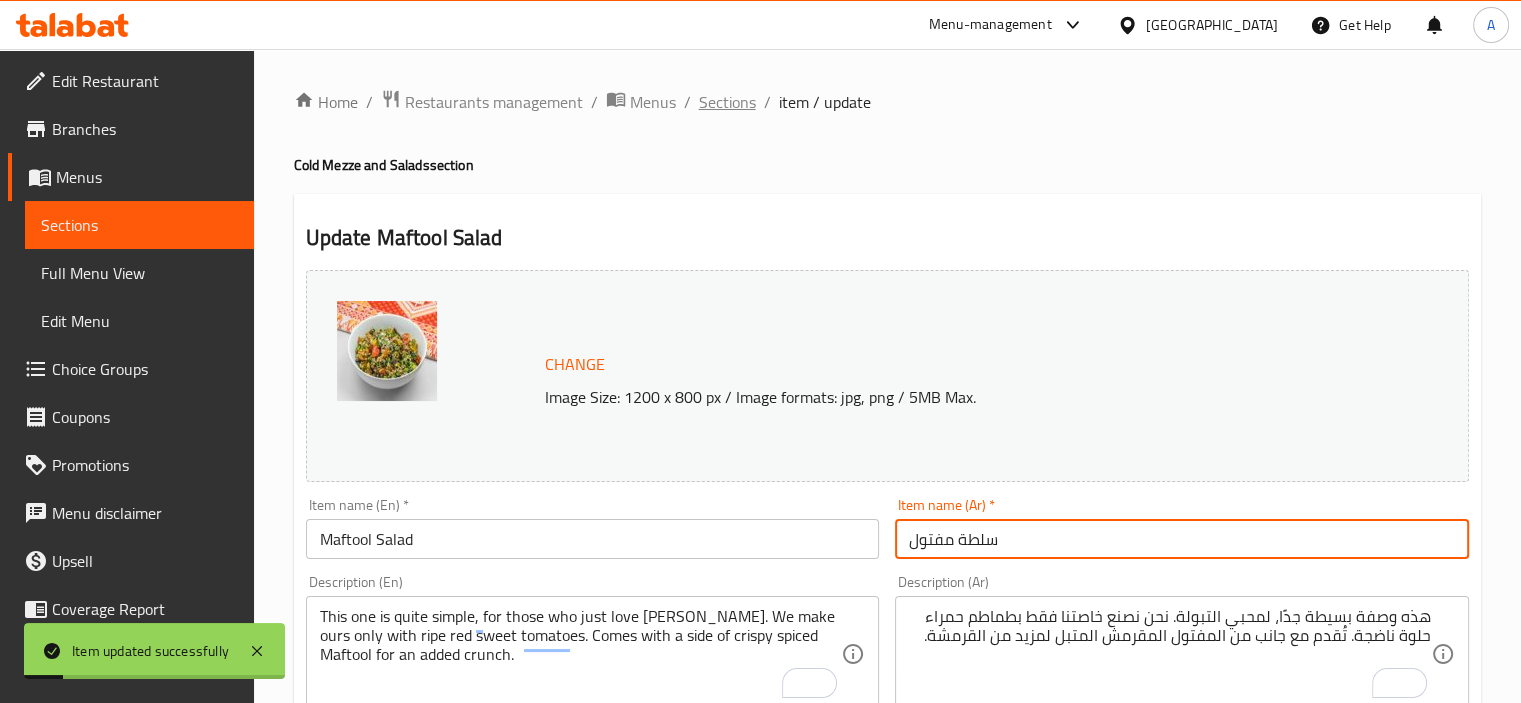 click on "Sections" at bounding box center (727, 102) 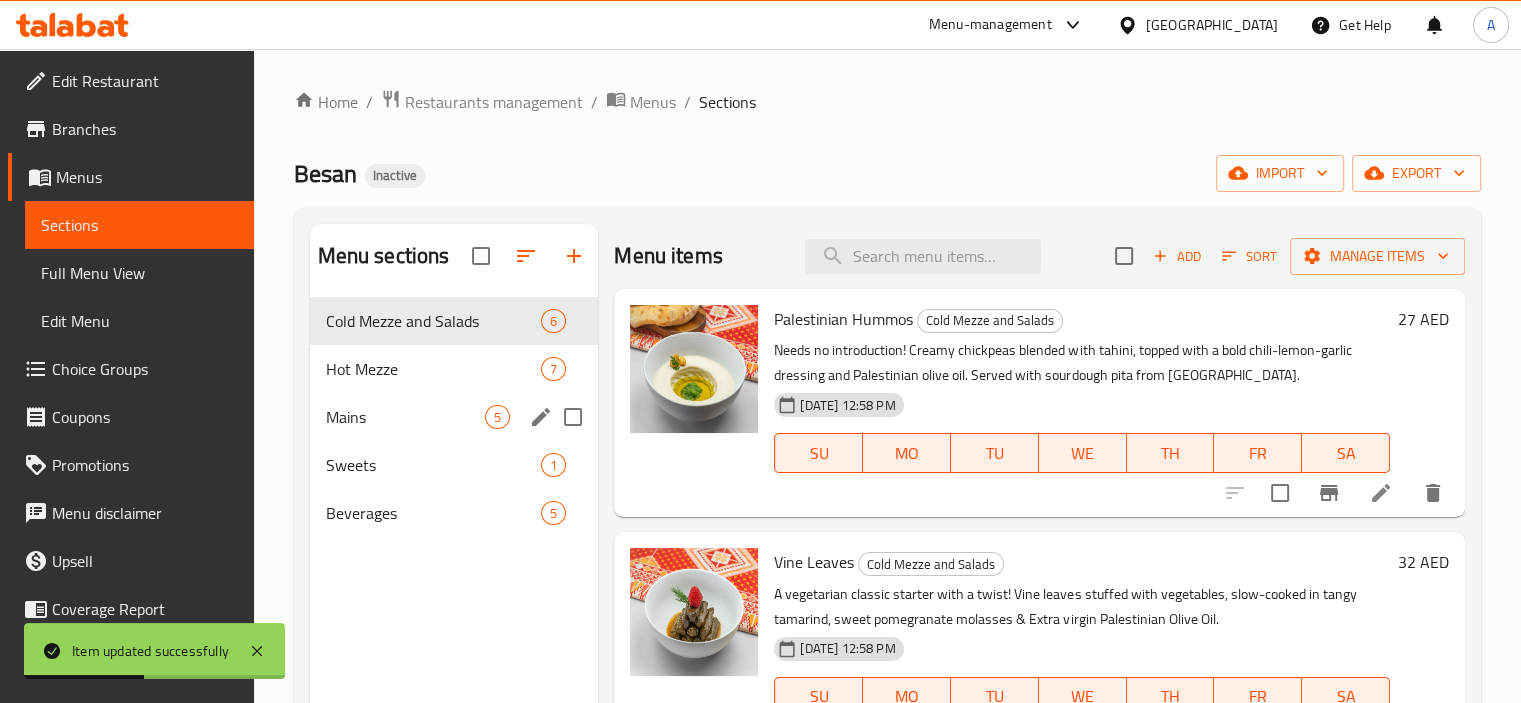click on "Mains 5" at bounding box center (454, 417) 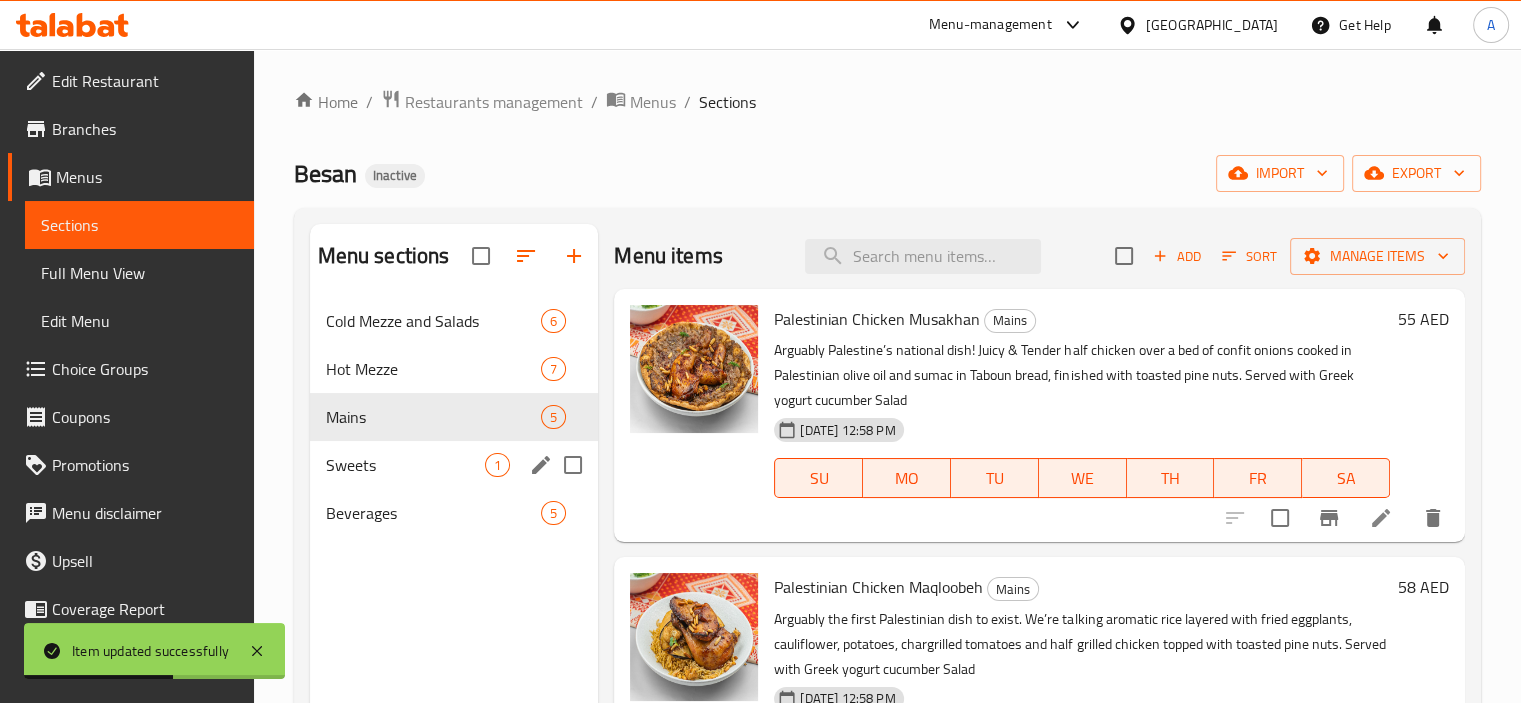 click on "Sweets 1" at bounding box center [454, 465] 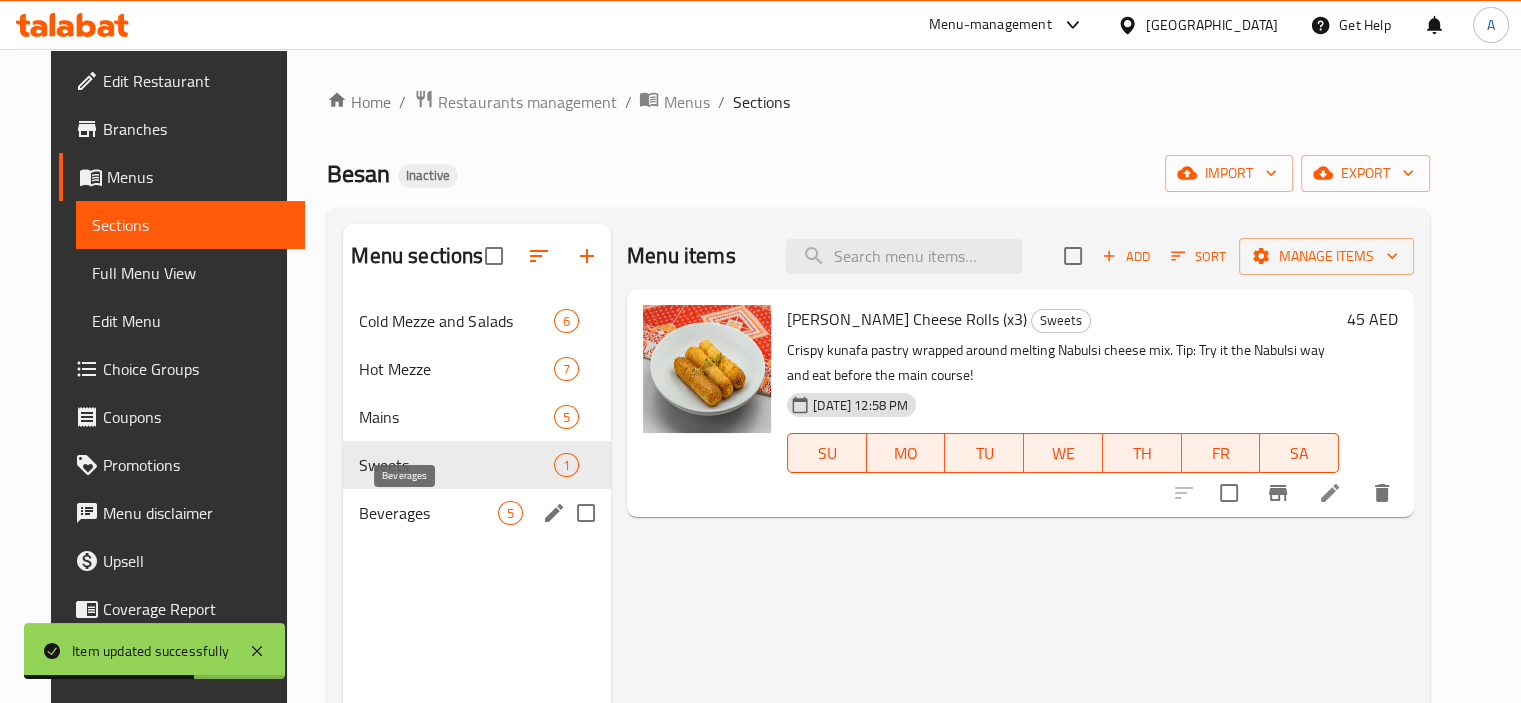click on "Beverages" at bounding box center (428, 513) 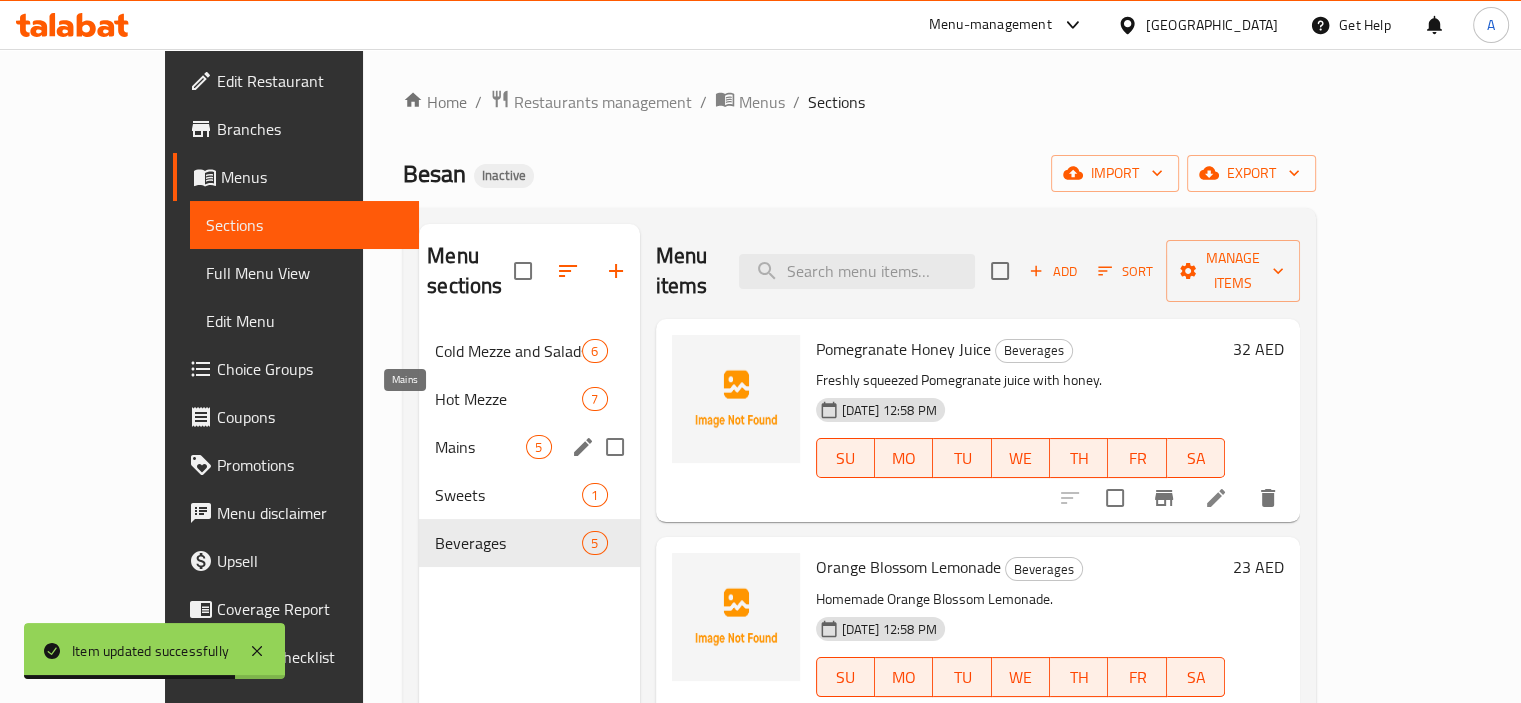 click on "Mains" at bounding box center (480, 447) 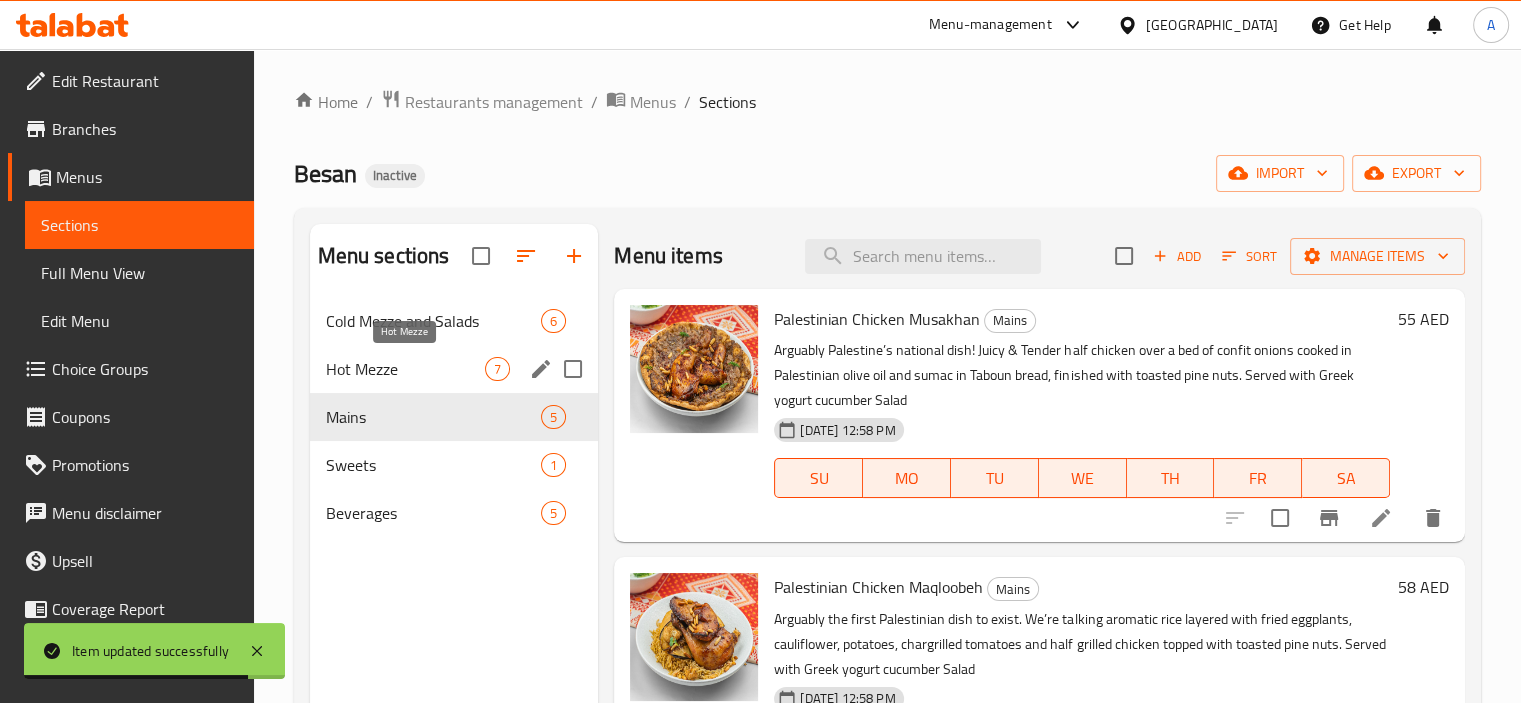 click on "Hot Mezze" at bounding box center (406, 369) 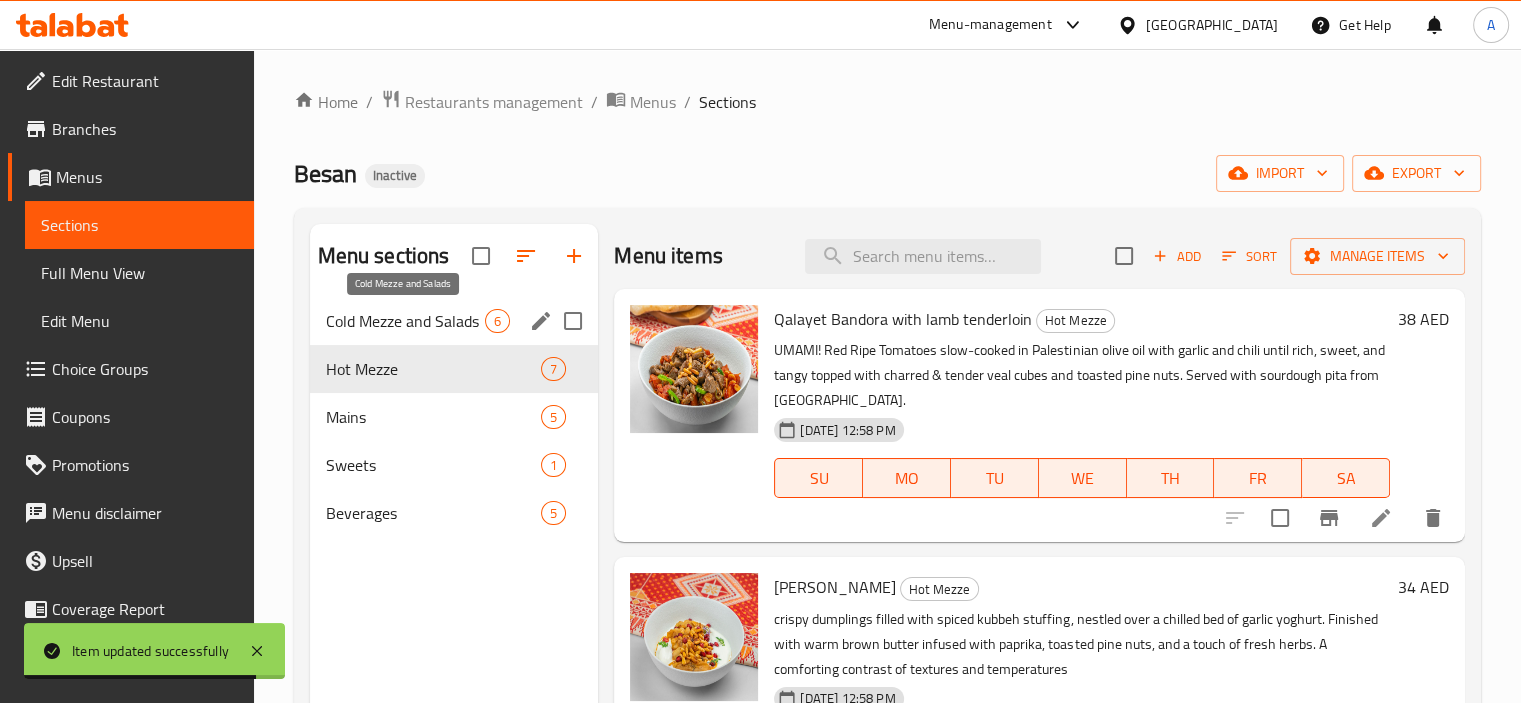 click on "Cold Mezze and Salads" at bounding box center [406, 321] 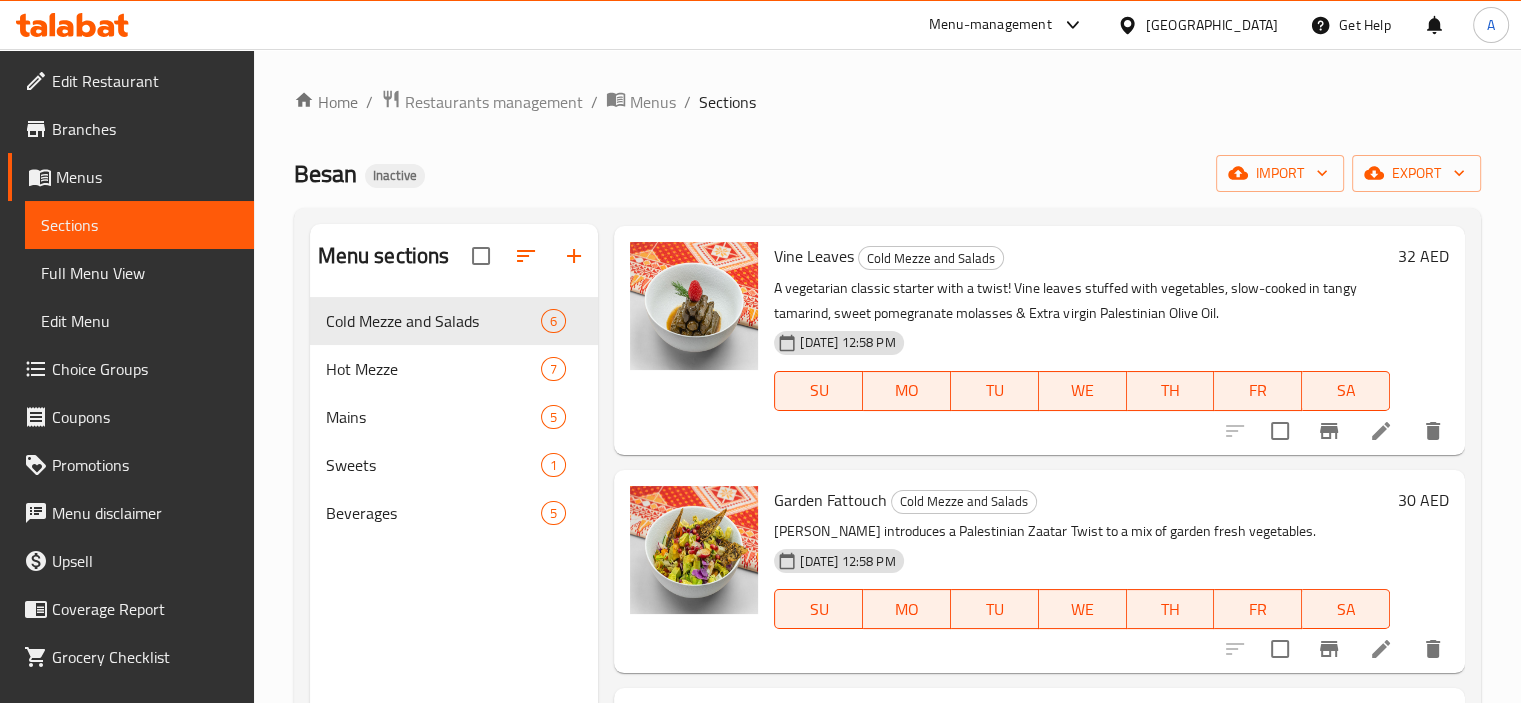 scroll, scrollTop: 700, scrollLeft: 0, axis: vertical 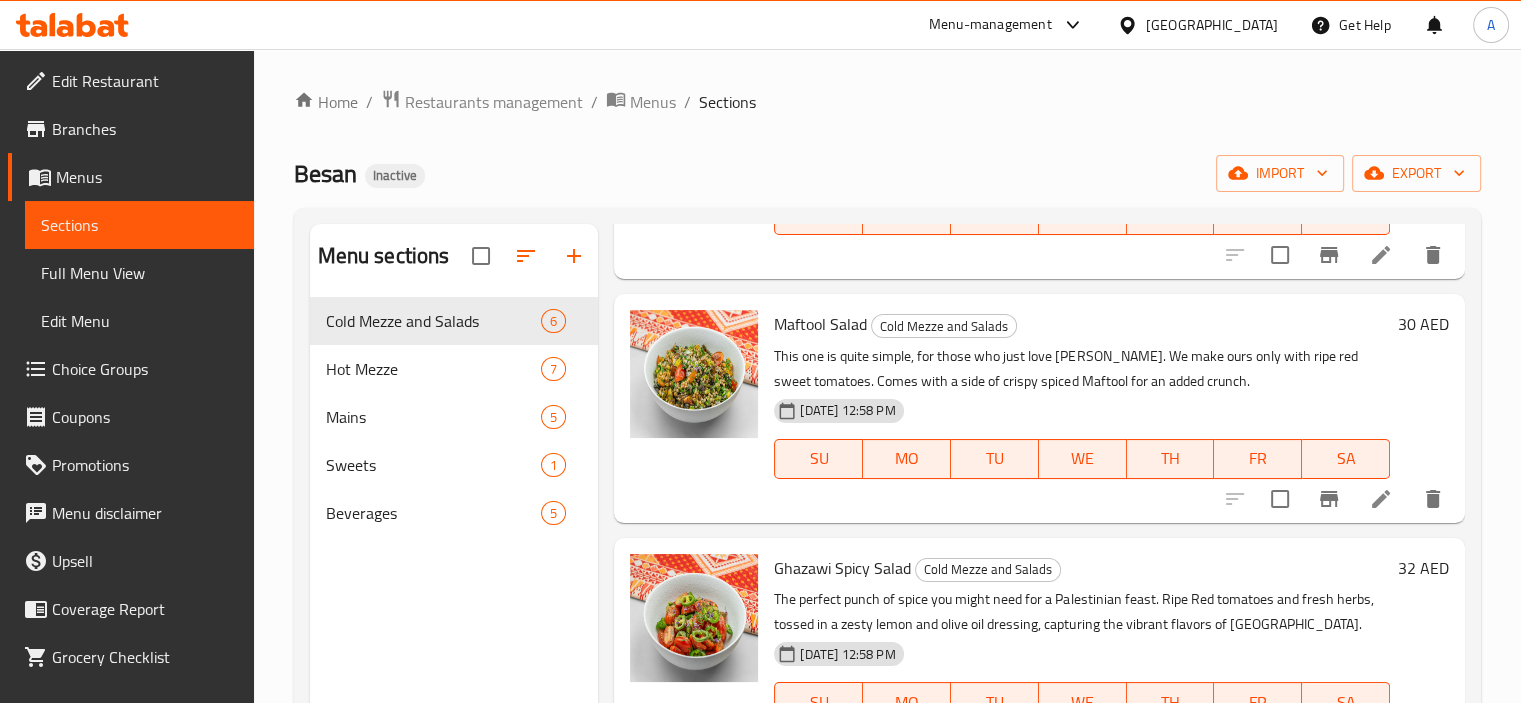 click on "Besan Inactive import export" at bounding box center [887, 173] 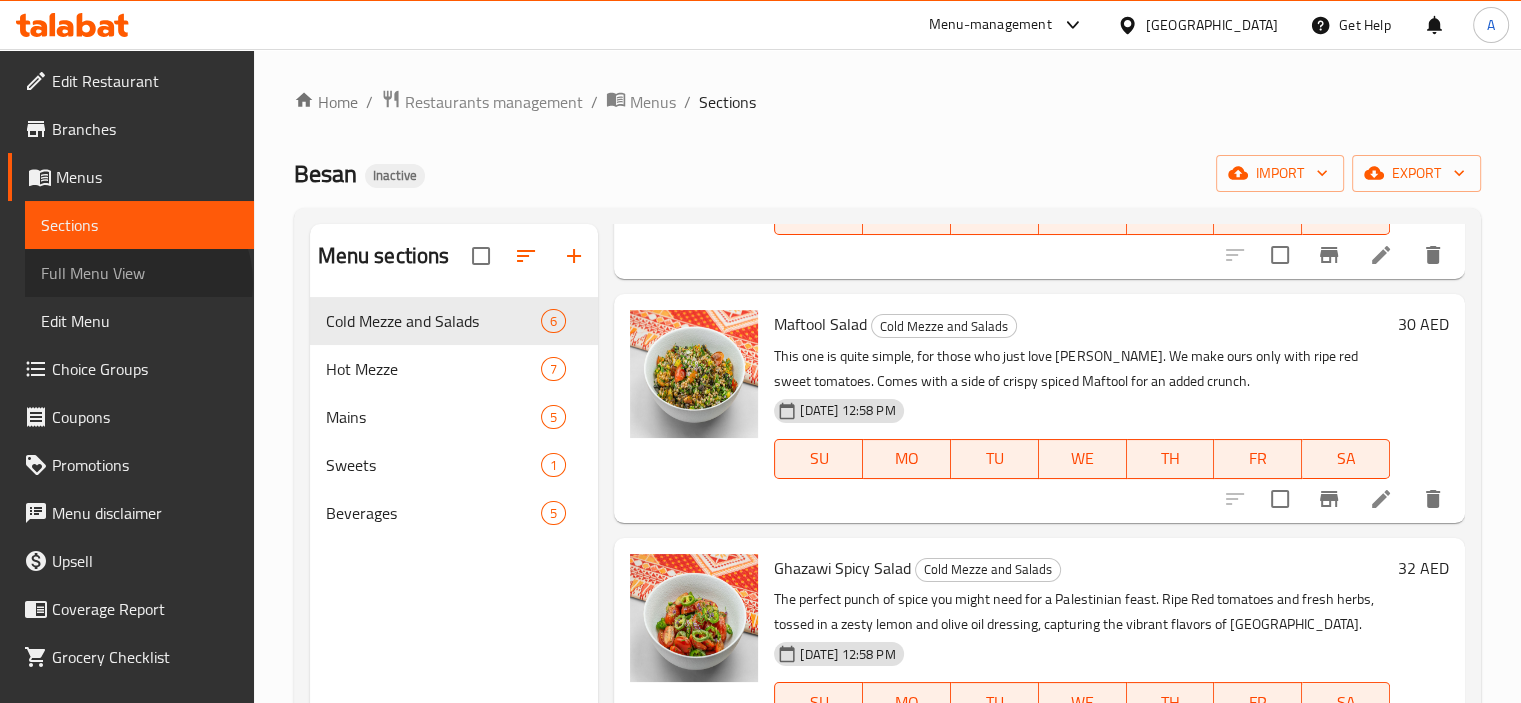 click on "Full Menu View" at bounding box center [139, 273] 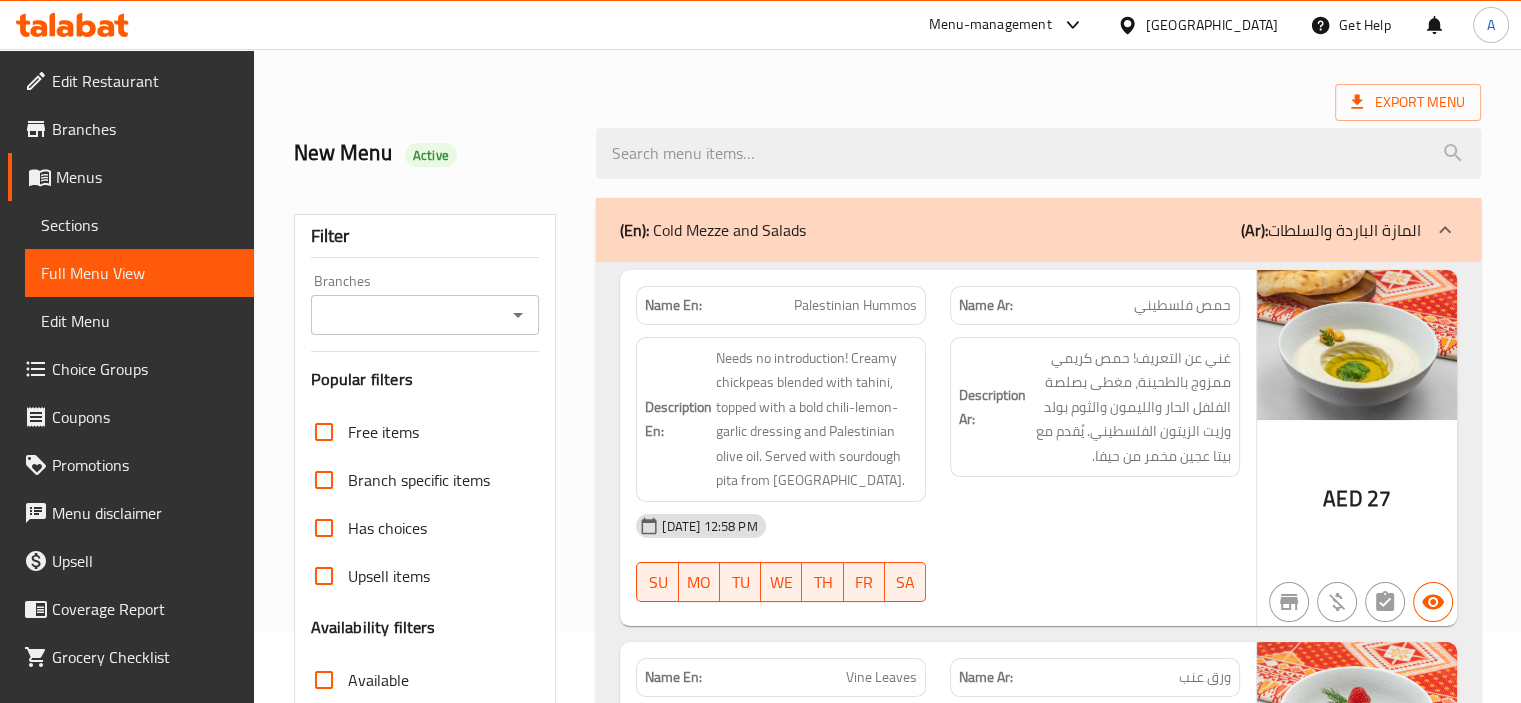 scroll, scrollTop: 300, scrollLeft: 0, axis: vertical 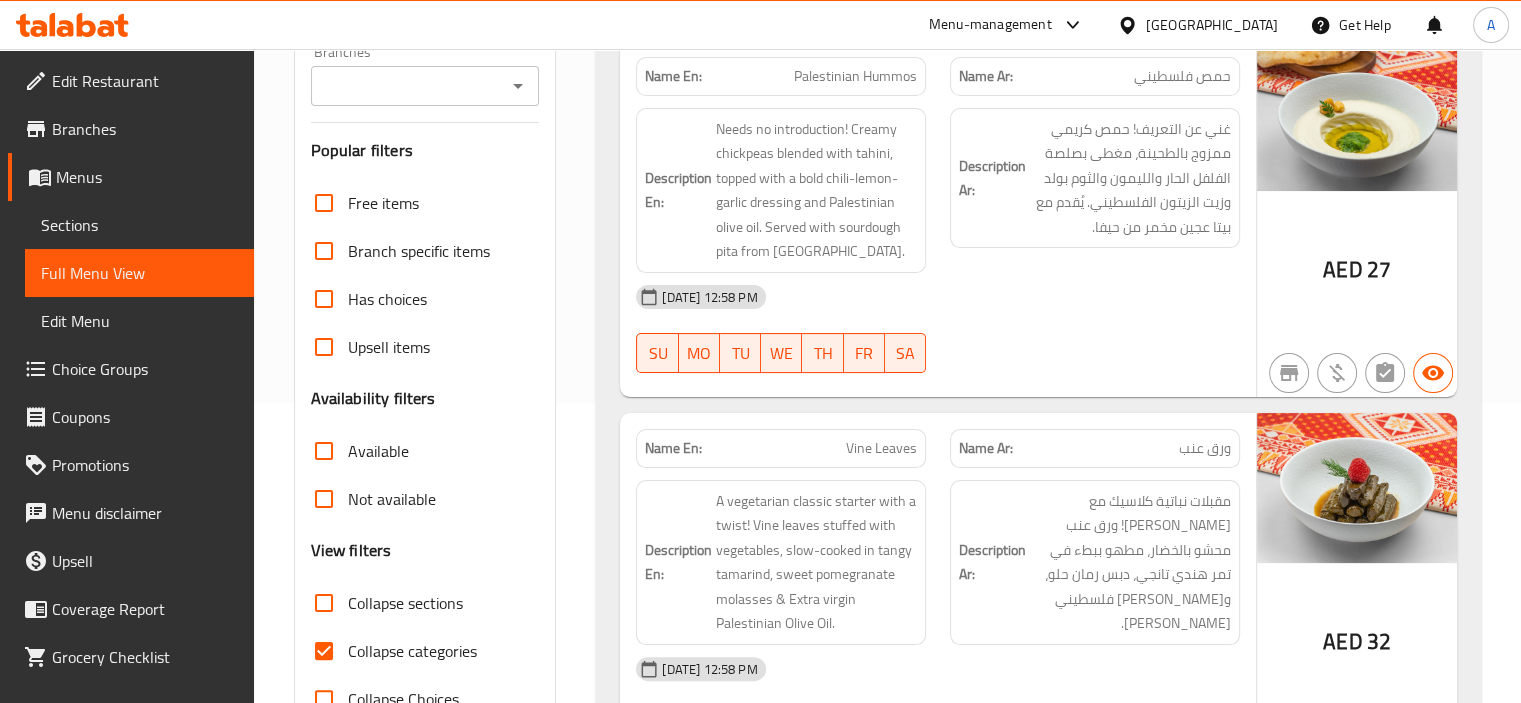 click on "Collapse sections" at bounding box center (324, 603) 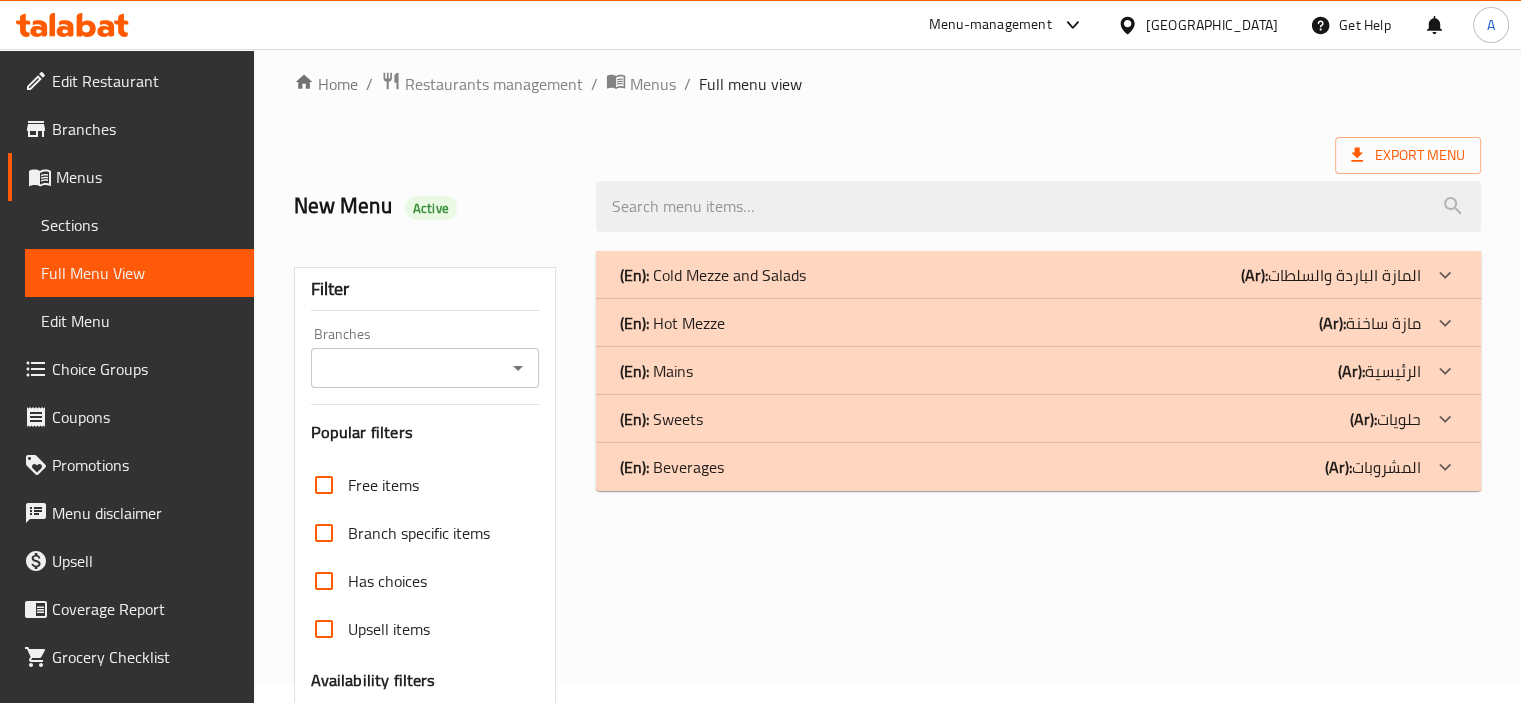 scroll, scrollTop: 0, scrollLeft: 0, axis: both 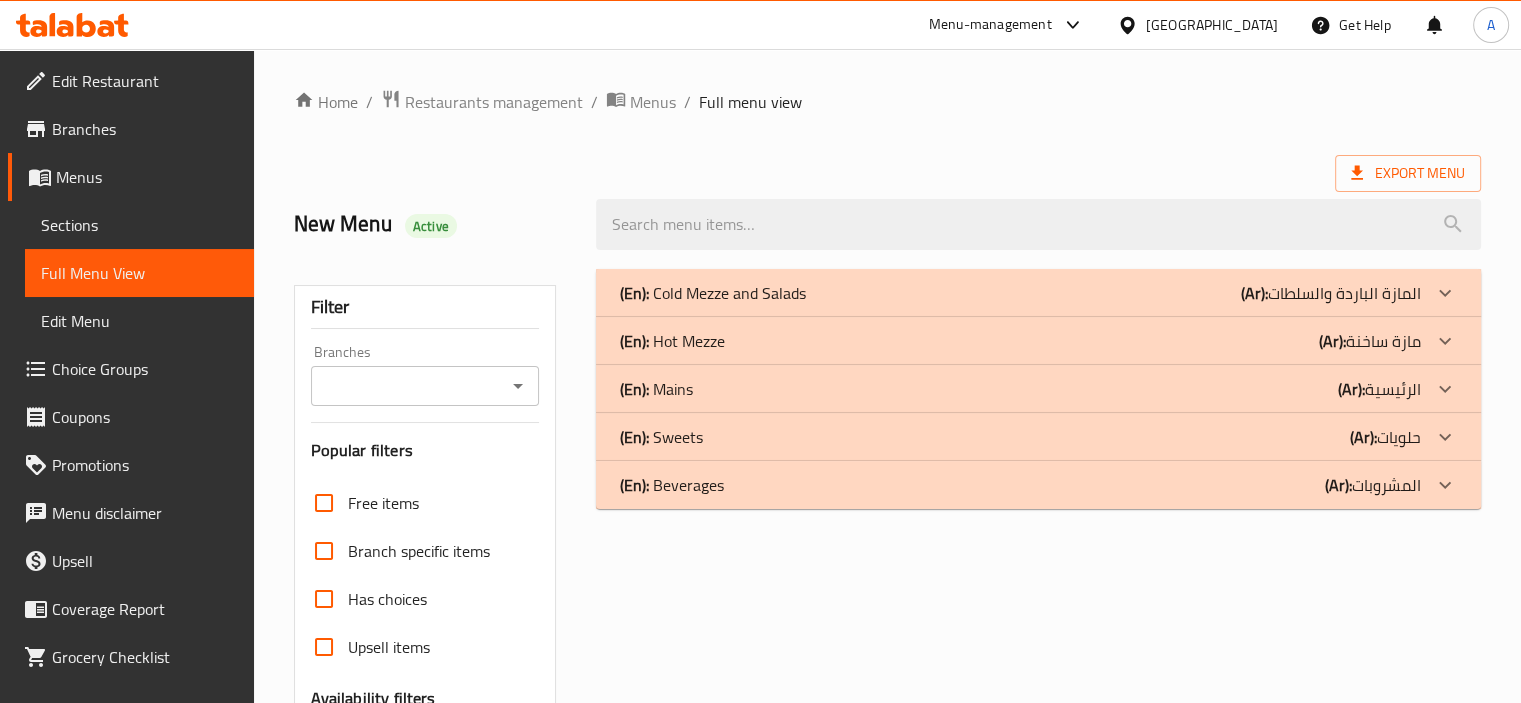 click on "(En):   Cold Mezze and Salads" at bounding box center (713, 293) 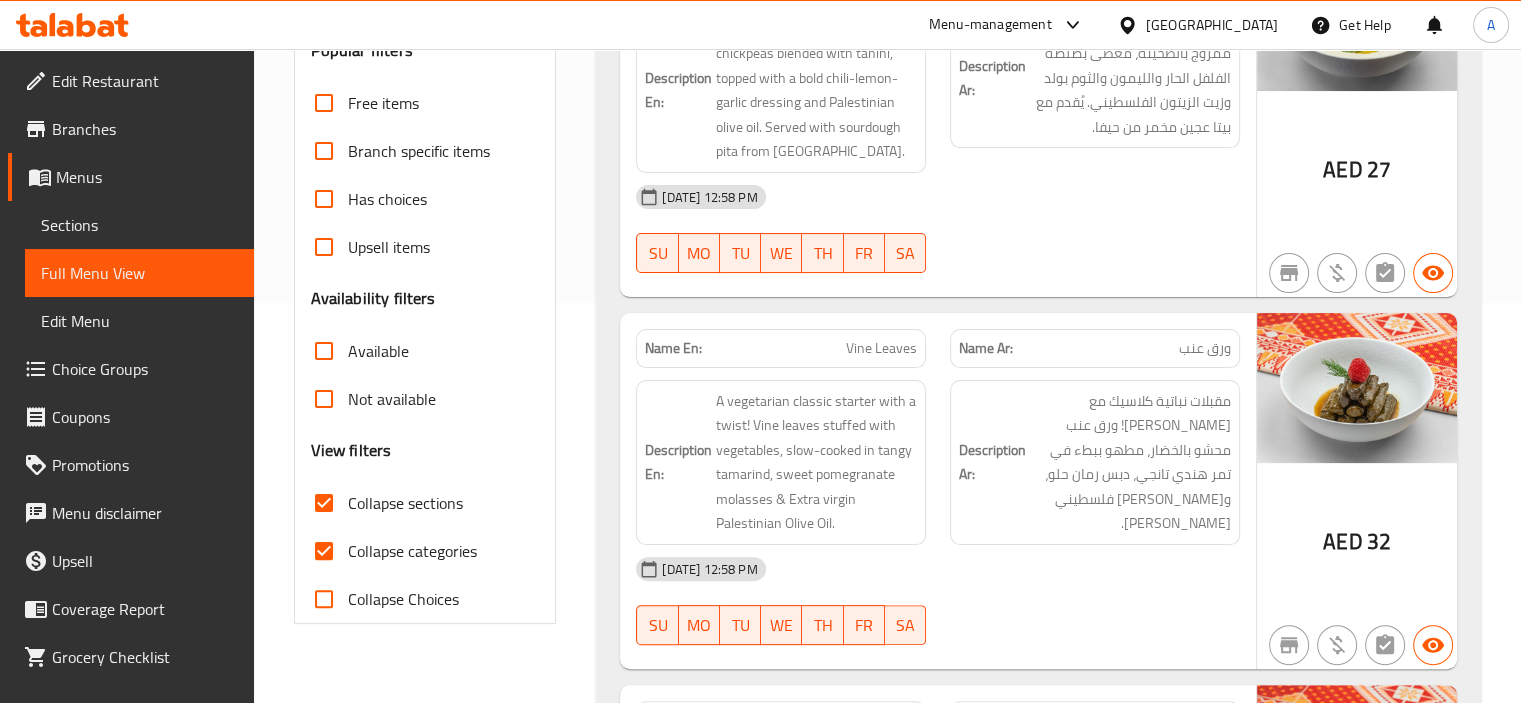 click on "Collapse categories" at bounding box center [412, 551] 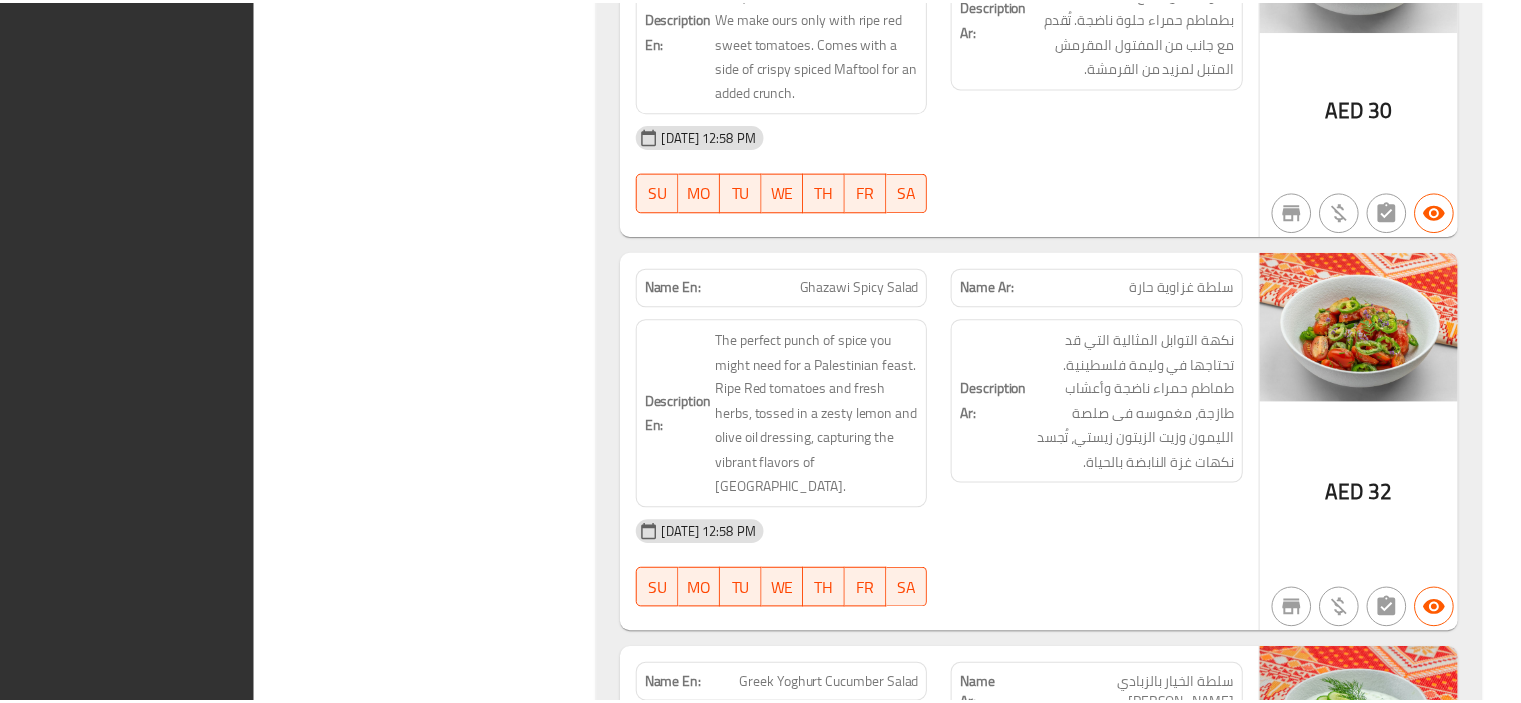 scroll, scrollTop: 1989, scrollLeft: 0, axis: vertical 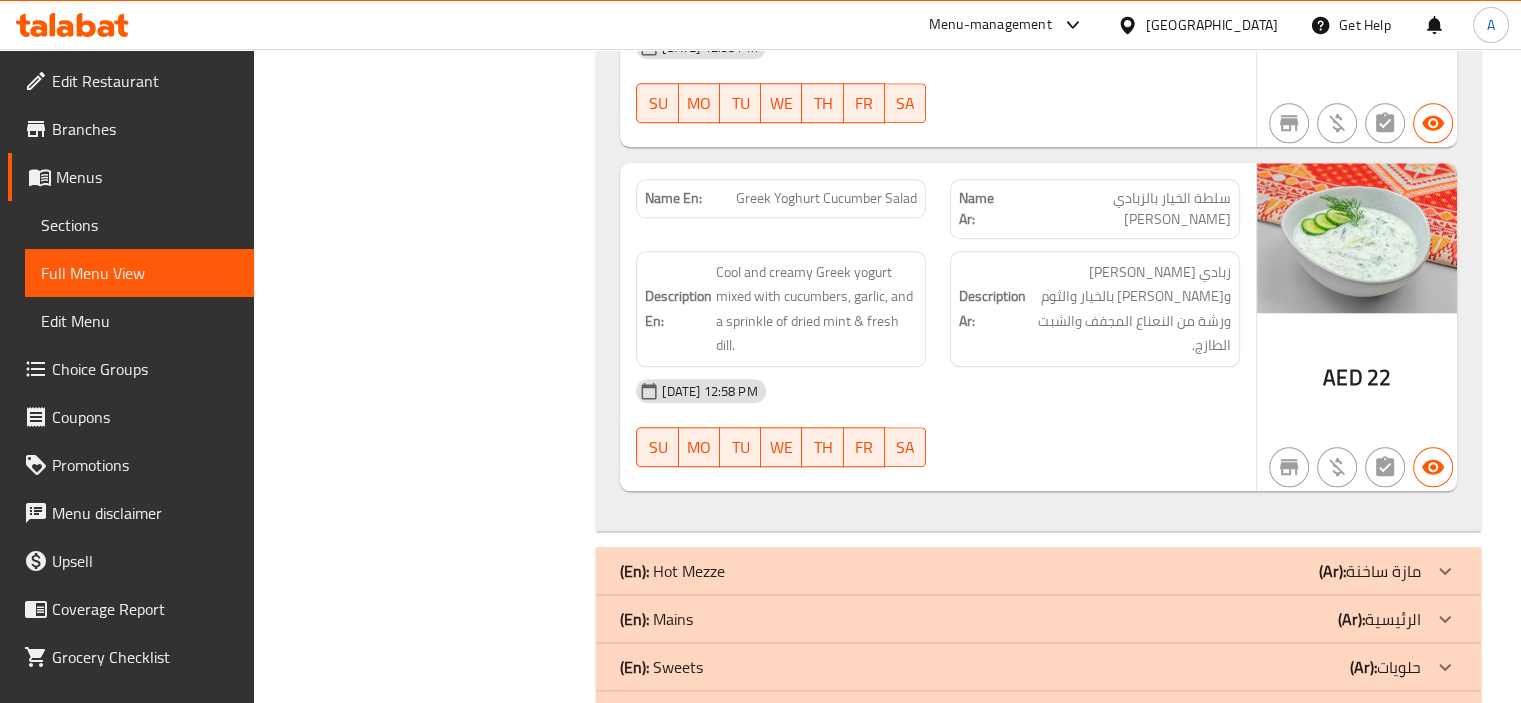 click on "Name En: Palestinian Hummos Name Ar: [GEOGRAPHIC_DATA] [DEMOGRAPHIC_DATA] Description En: Needs no introduction! Creamy chickpeas blended with tahini, topped with a bold chili-lemon-garlic dressing and Palestinian olive oil. Served with sourdough pita from [GEOGRAPHIC_DATA]. Description Ar: غني عن التعريف! حمص كريمي ممزوج بالطحينة، مغطى بصلصة الفلفل الحار والليمون والثوم بولد وزيت الزيتون الفلسطيني. يُقدم مع بيتا عجين مخمر من حيفا. [DATE] 12:58 PM SU MO TU WE TH FR SA AED 27 Name En: Vine Leaves Name Ar: ورق عنب Description En: A vegetarian classic starter with a twist! Vine leaves stuffed with vegetables, slow-cooked in tangy tamarind, sweet pomegranate molasses & Extra virgin Palestinian Olive Oil. Description Ar: [DATE] 12:58 PM SU MO TU WE TH FR SA AED 32 Name En: Garden Fattouch Name Ar:  فتوش جاردن Description En: Description Ar: [DATE] 12:58 PM SU MO TU WE TH FR SA AED 30 Name En: SU MO" at bounding box center [1038, -563] 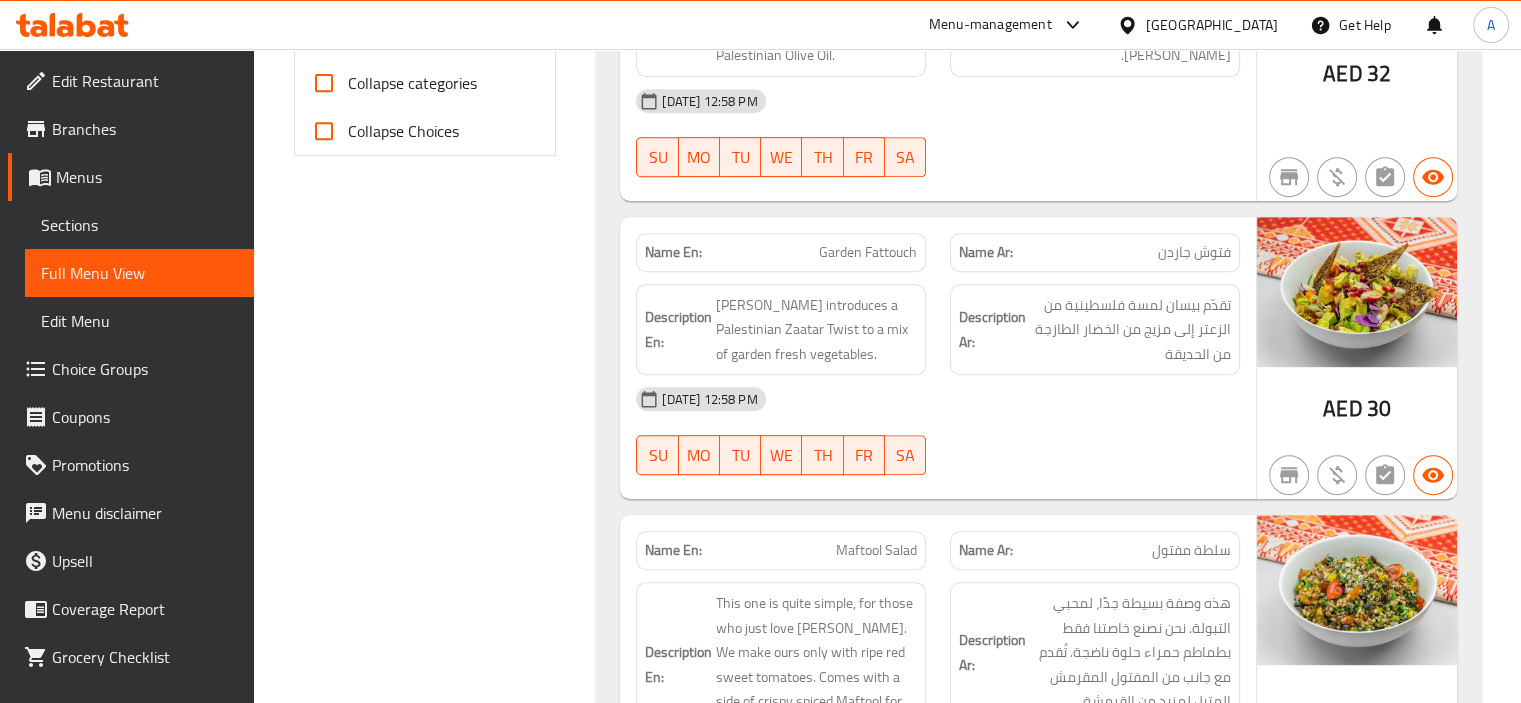 scroll, scrollTop: 61, scrollLeft: 0, axis: vertical 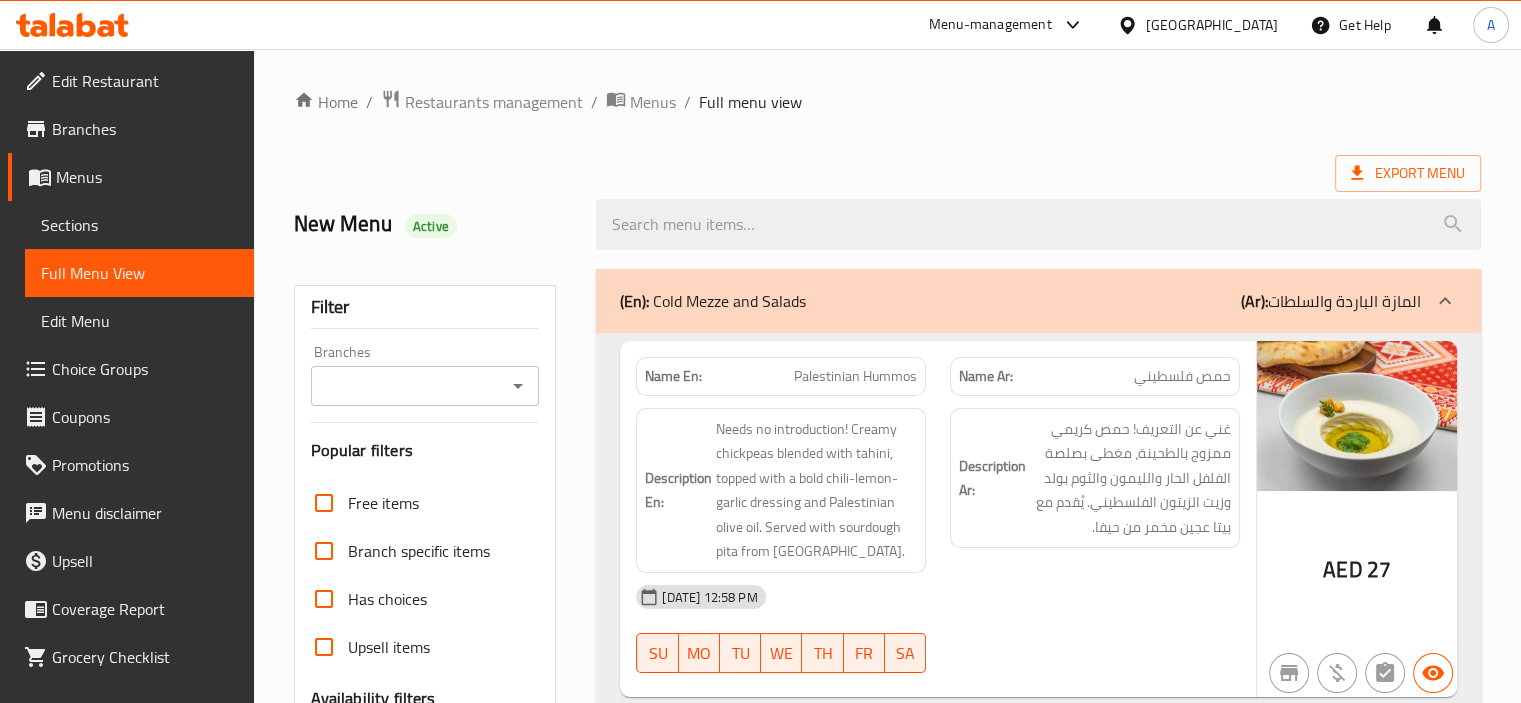 click on "Home / Restaurants management / Menus / Full menu view Export Menu New Menu    Active Filter Branches Branches Popular filters Free items Branch specific items Has choices Upsell items Availability filters Available Not available View filters Collapse sections Collapse categories Collapse Choices (En):   Cold Mezze and Salads (Ar): المازة الباردة والسلطات Name En: Palestinian Hummos Name Ar: [GEOGRAPHIC_DATA] فلسطيني Description En: Needs no introduction! Creamy chickpeas blended with tahini, topped with a bold chili-lemon-garlic dressing and Palestinian olive oil. Served with sourdough pita from [GEOGRAPHIC_DATA]. Description Ar: غني عن التعريف! حمص كريمي ممزوج بالطحينة، مغطى بصلصة الفلفل الحار والليمون والثوم بولد وزيت الزيتون الفلسطيني. يُقدم مع بيتا عجين مخمر من حيفا. [DATE] 12:58 PM SU MO TU WE TH FR SA AED 27 Name En: Vine Leaves Name Ar: ورق عنب Description En: SU MO TU WE" at bounding box center [887, 1408] 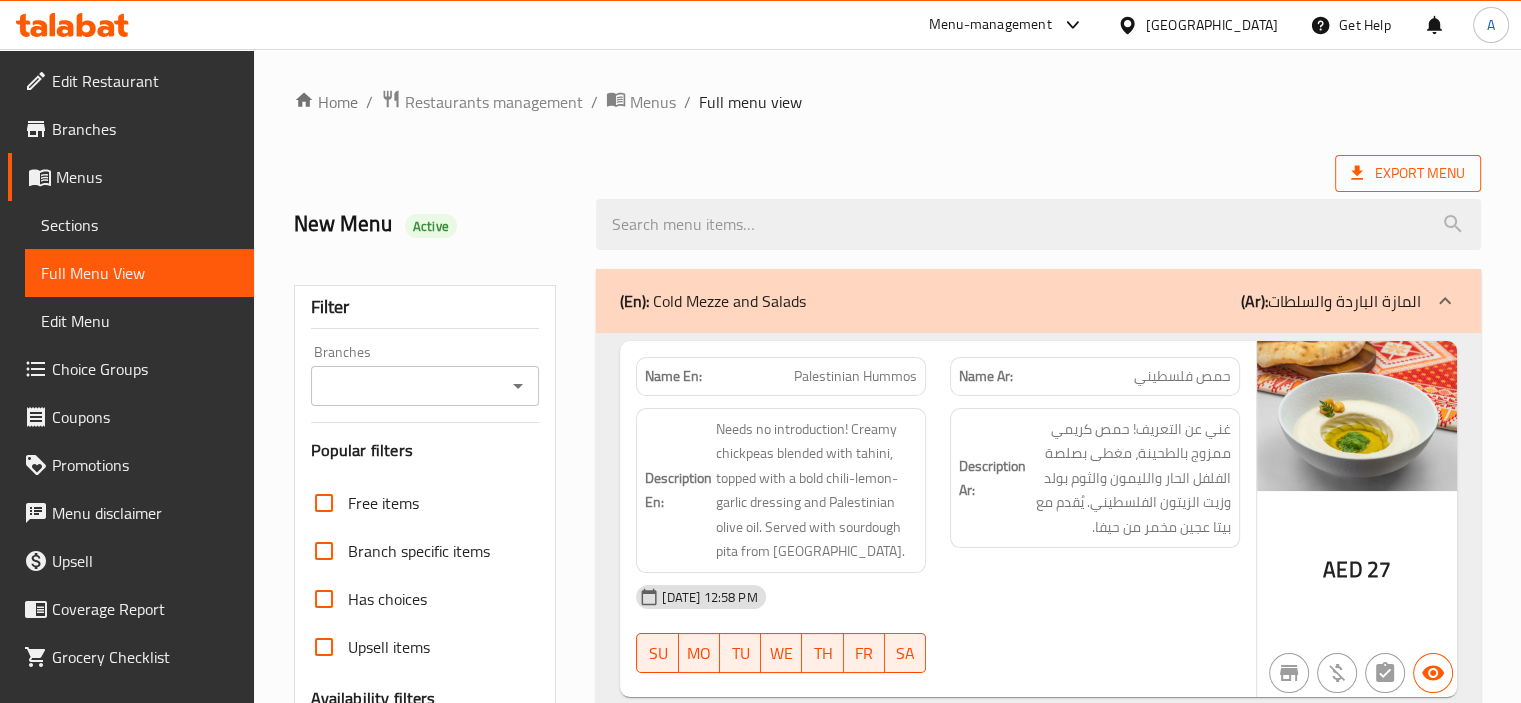 click on "Export Menu" at bounding box center (1408, 173) 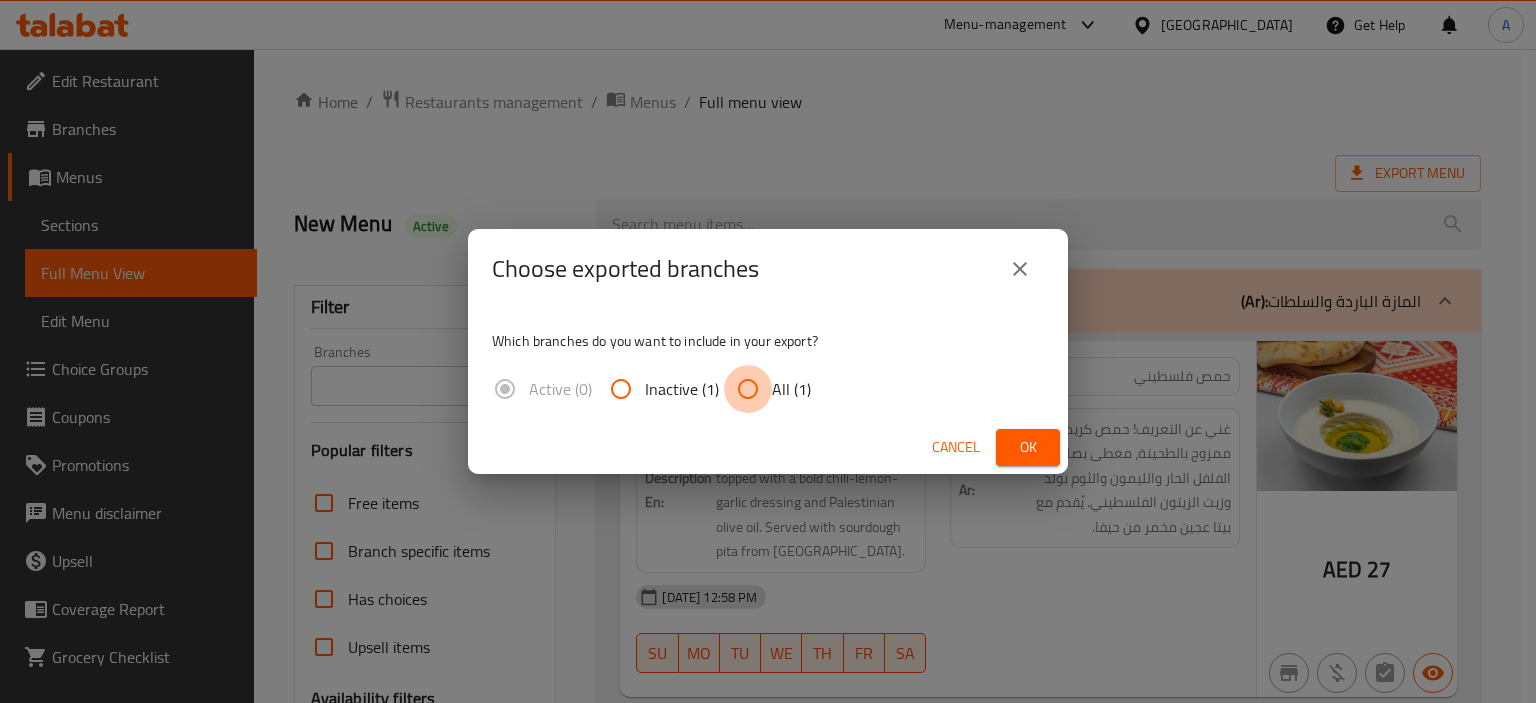 click on "All (1)" at bounding box center (748, 389) 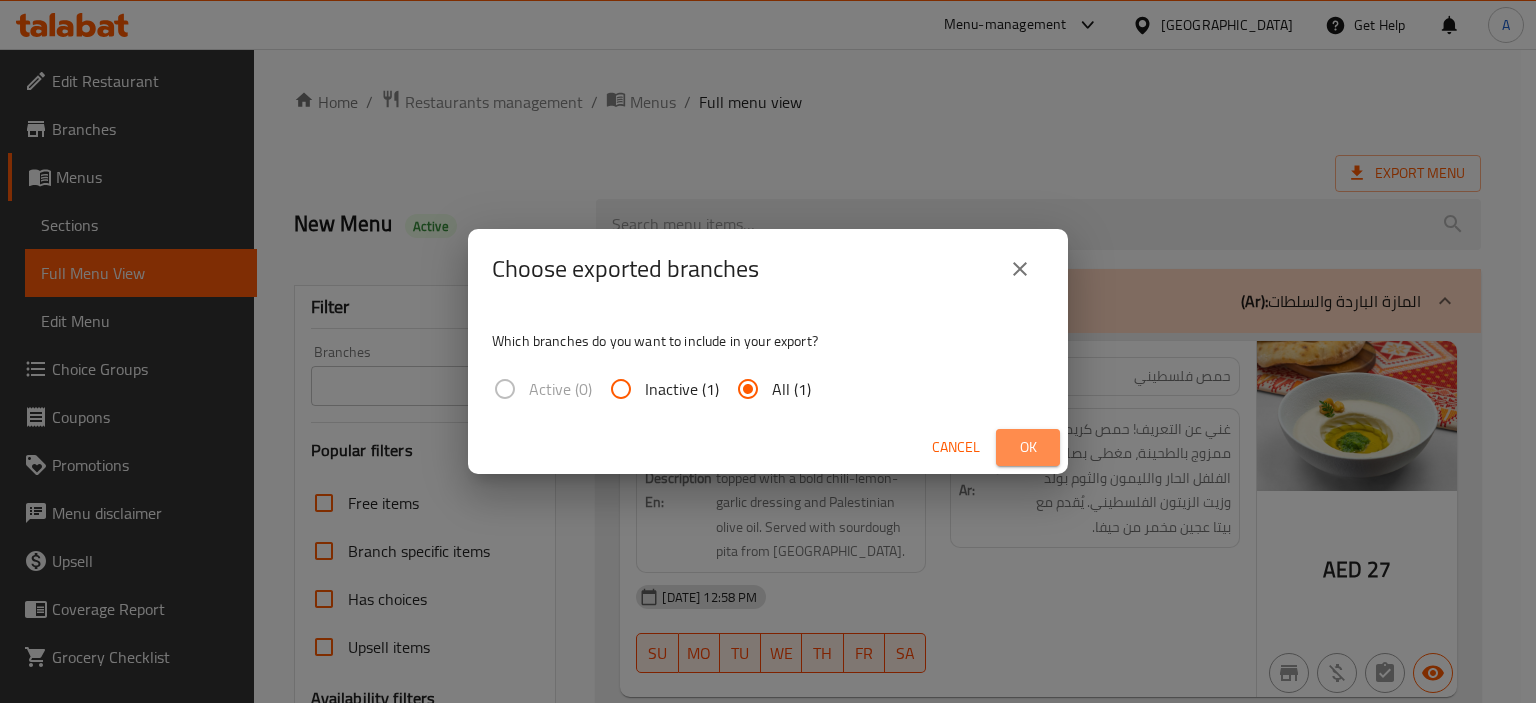 click on "Ok" at bounding box center [1028, 447] 